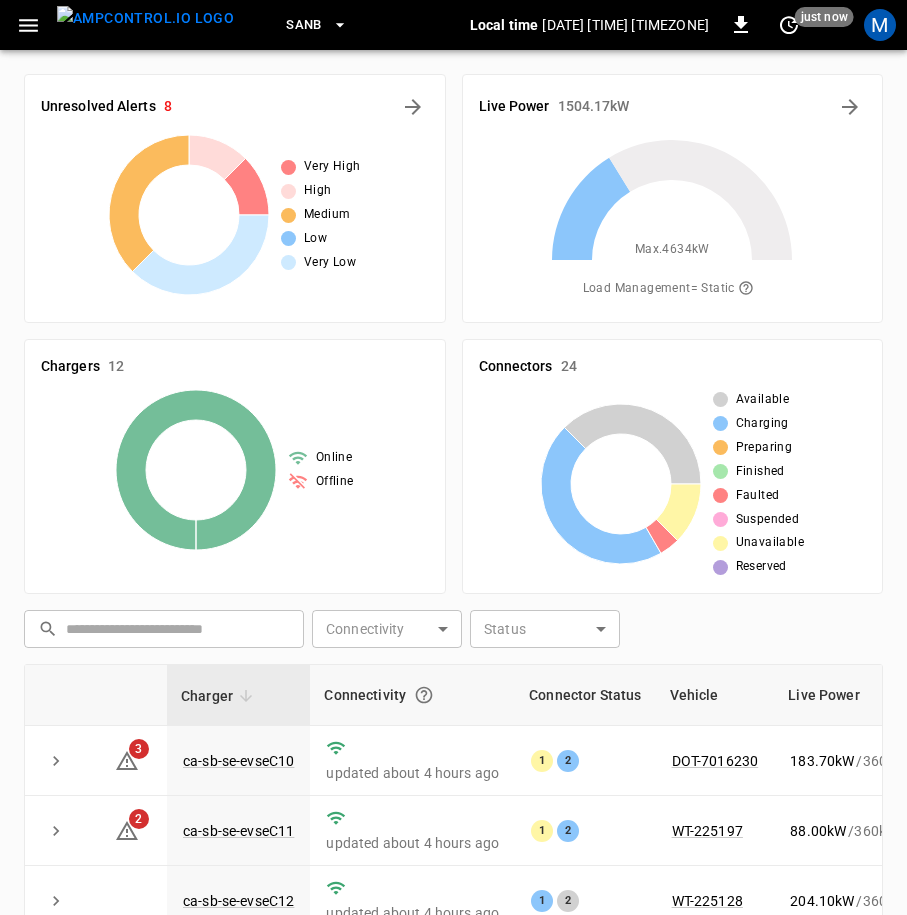 scroll, scrollTop: 267, scrollLeft: 0, axis: vertical 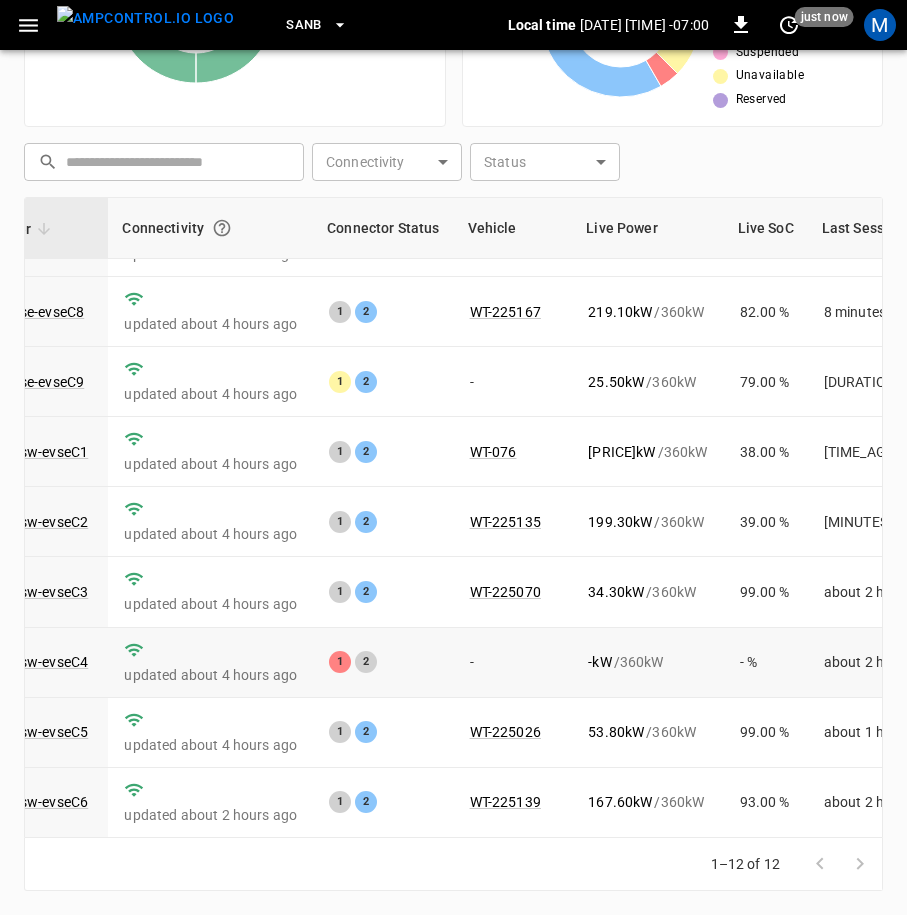click on "ca-sb-sw-evseC4" at bounding box center [36, 663] 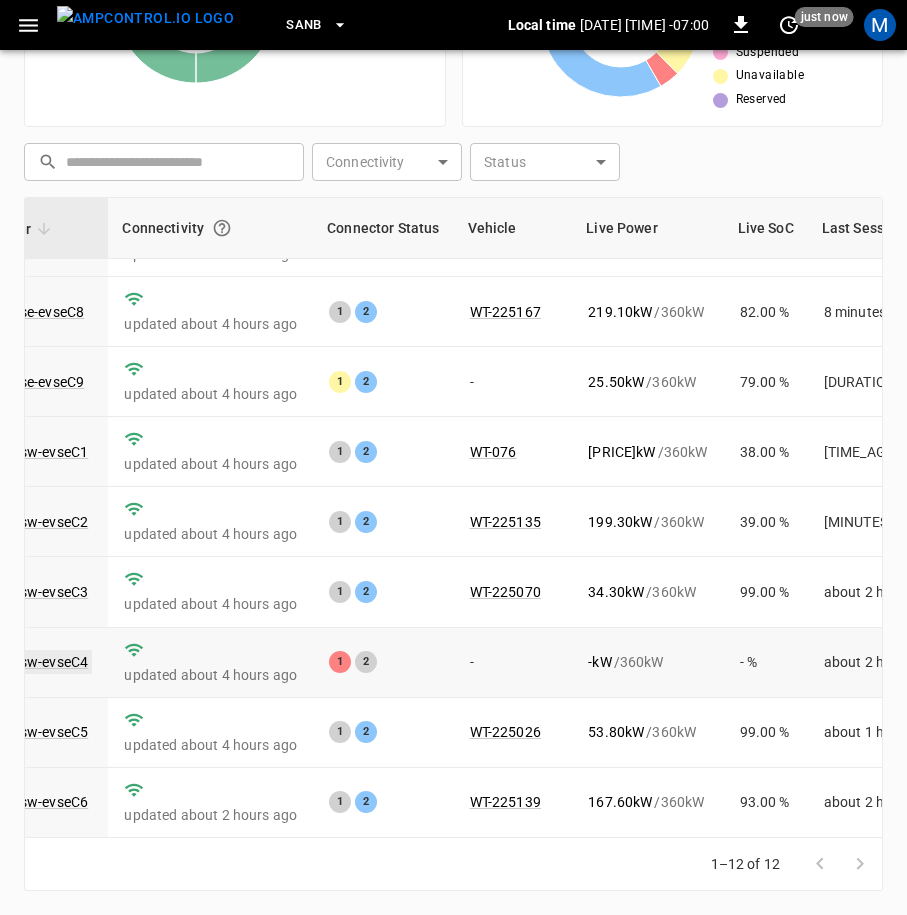 click on "ca-sb-sw-evseC4" at bounding box center (34, 662) 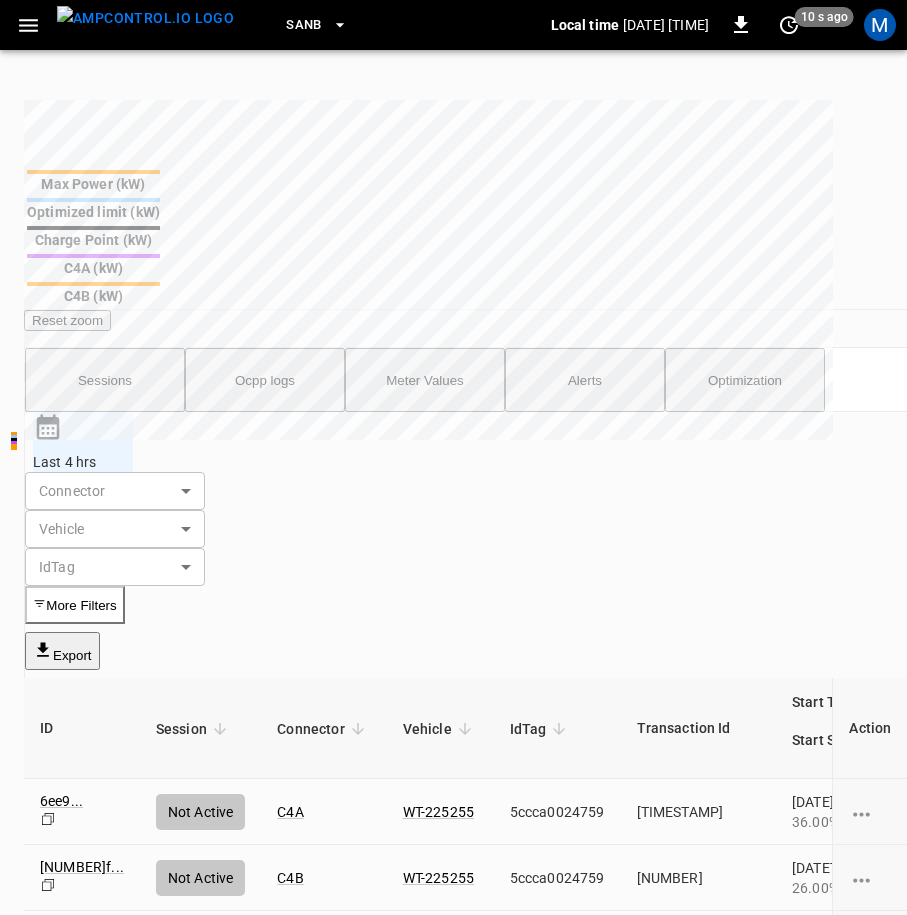 scroll, scrollTop: 1233, scrollLeft: 0, axis: vertical 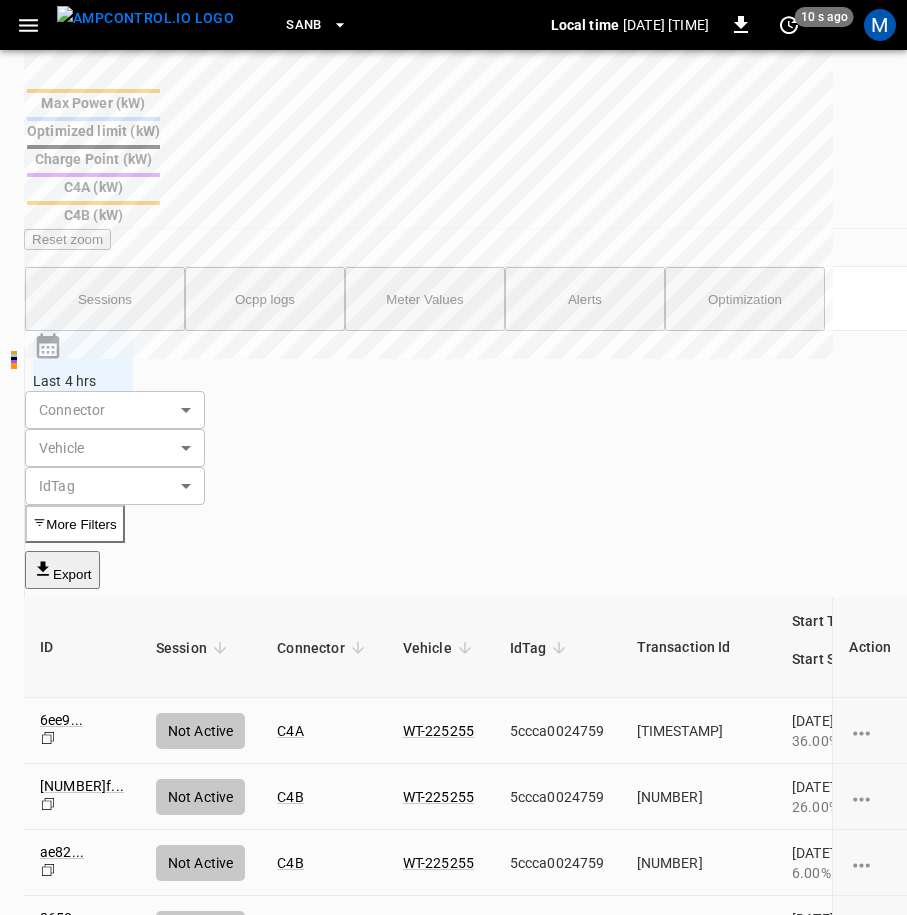 click on "ID Session Connector Vehicle IdTag Transaction Id Start Time Start SoC End Time End SoC Duration Priority Energy Supply Cost Action 6ee9 ... Copy Not Active C4B WT-225255 5ccca0024759 1569316365 [DATETIME] 36.00% [DATETIME] 94.00% 01:48:44 Medium 374.29 kWh - 890f ... Copy Not Active C4B WT-225255 5ccca0024759 1151424786 [DATETIME] 26.00% [DATETIME] 36.00% 00:18:01 Medium 56.93 kWh - ae82 ... Copy Not Active C4B WT-225255 5ccca0024759 720251552 [DATETIME] 6.00% [DATETIME] 26.00% 00:38:51 Medium 120.26 kWh - 8650 ... Copy Not Active C4B WT-225197 5ccca00245b1 290578533 [DATETIME] 5.00% [DATETIME] 17.00% 00:22:44 Medium 69.30 kWh - Rows per page: 100 *** 1–4 of 4" at bounding box center [819, 831] 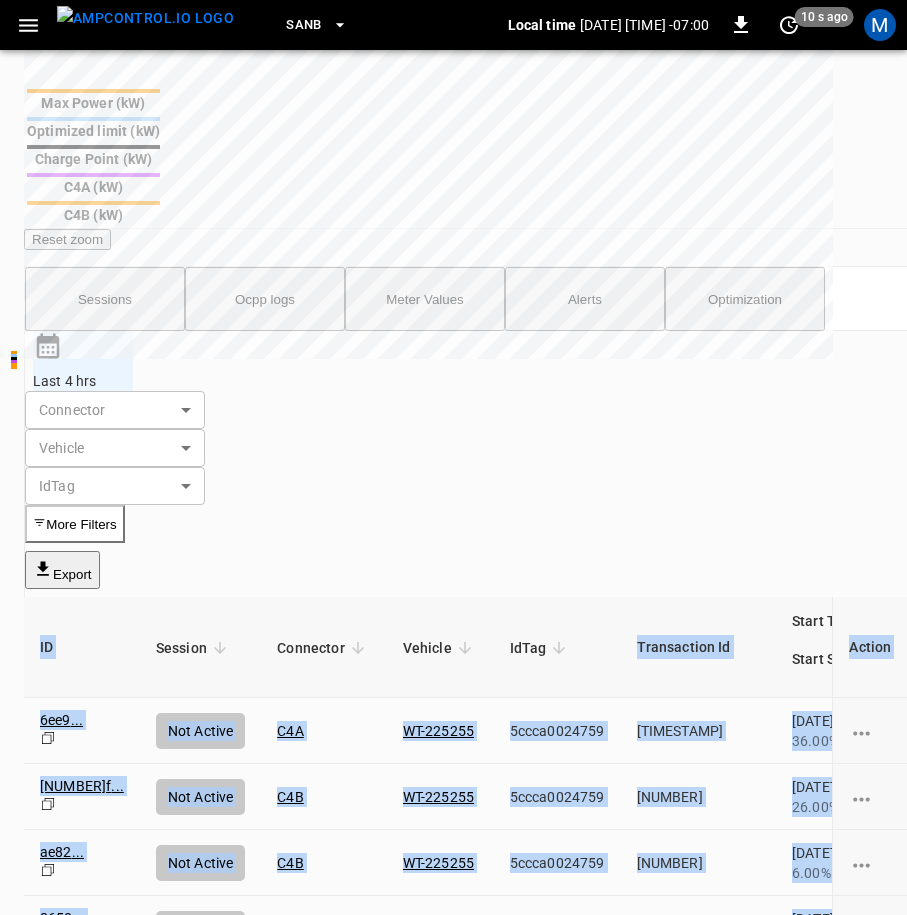 scroll, scrollTop: 0, scrollLeft: 268, axis: horizontal 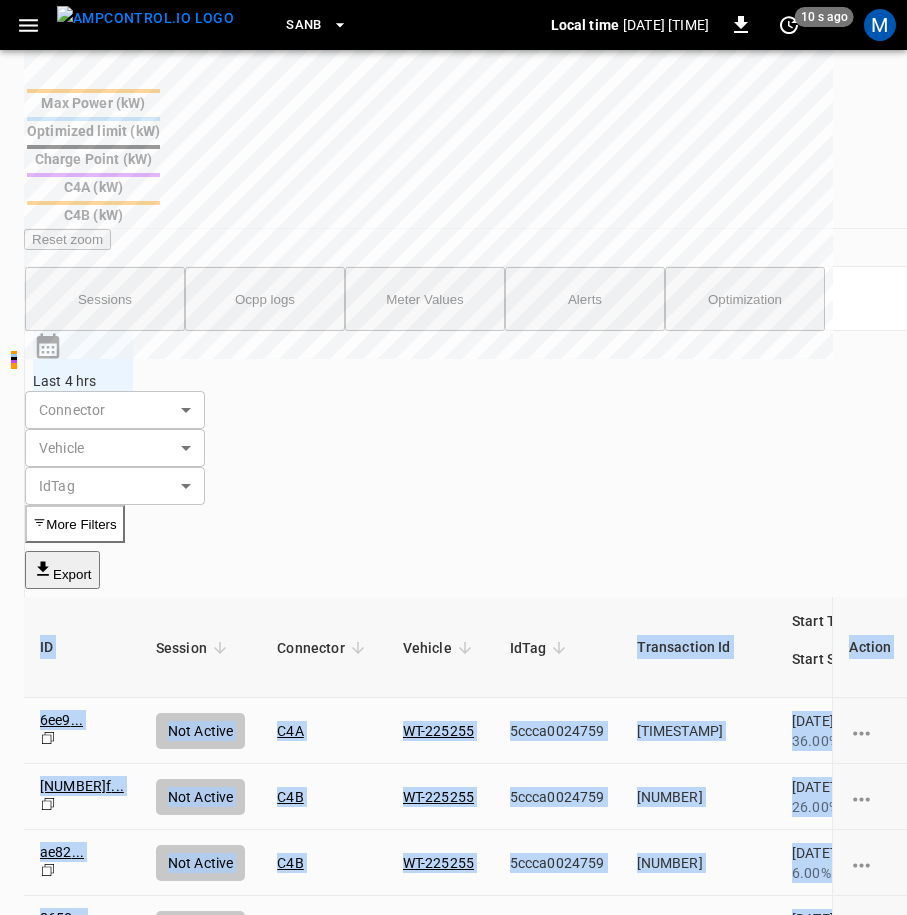 click on "ID Session Connector Vehicle IdTag Transaction Id Start Time Start SoC End Time End SoC Duration Priority Energy Supply Cost   Action 6ee9 ... Copy Not Active C4A WT-225255 5ccca0024759 [TIMESTAMP] 2025-08-05 07:29:38 36.00% 2025-08-05 09:18:22 94.00% 01:48:44 Medium 374.29 kWh - 890f ... Copy Not Active C4B WT-225255 5ccca0024759 [TIMESTAMP] 1151424786 2025-08-05 07:10:56 26.00% 2025-08-05 07:28:58 36.00% 00:18:01 Medium 56.93 kWh -" at bounding box center (819, 779) 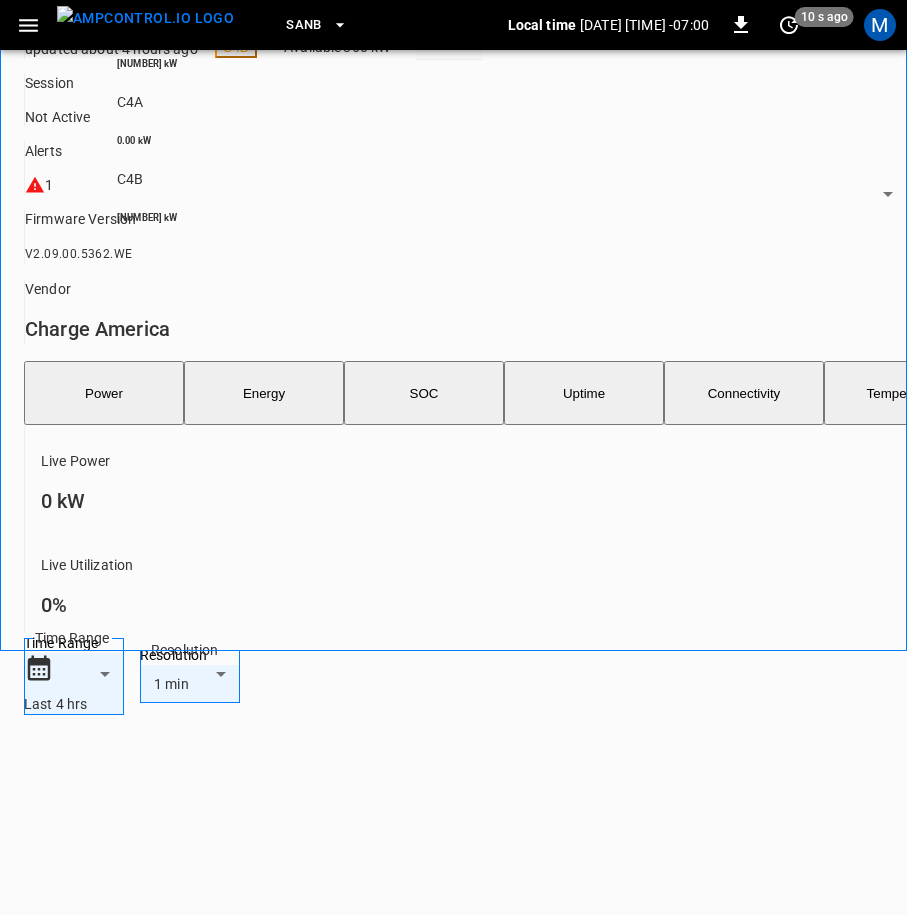 scroll, scrollTop: 0, scrollLeft: 0, axis: both 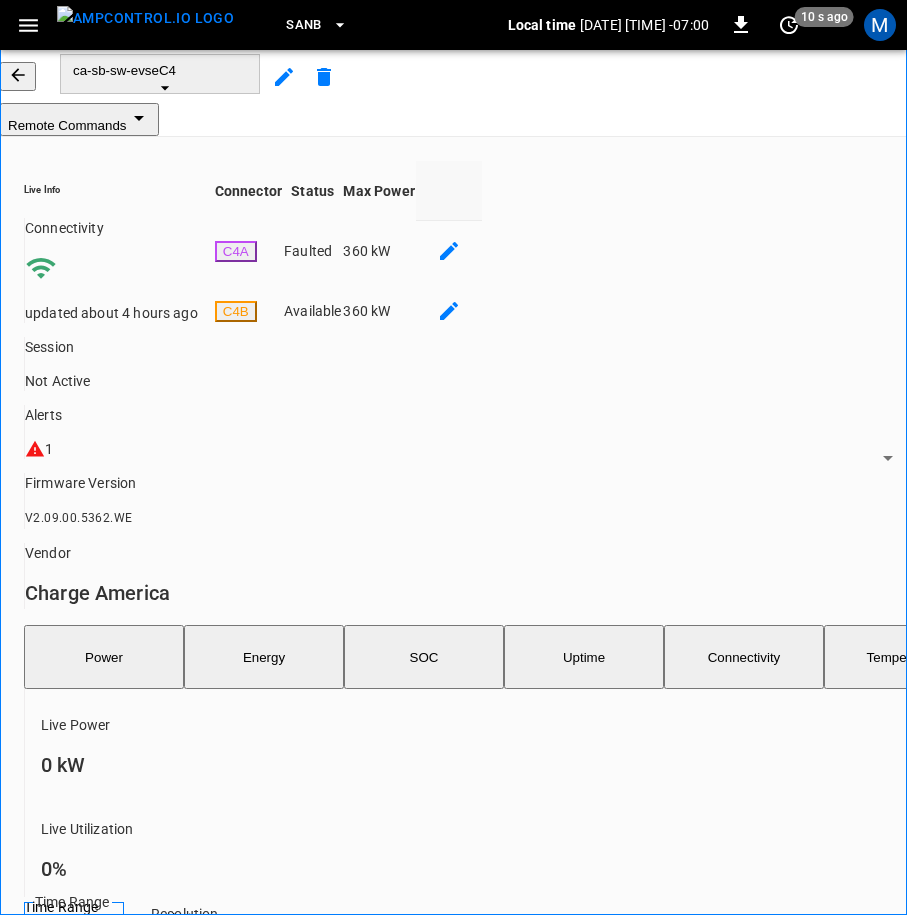 click 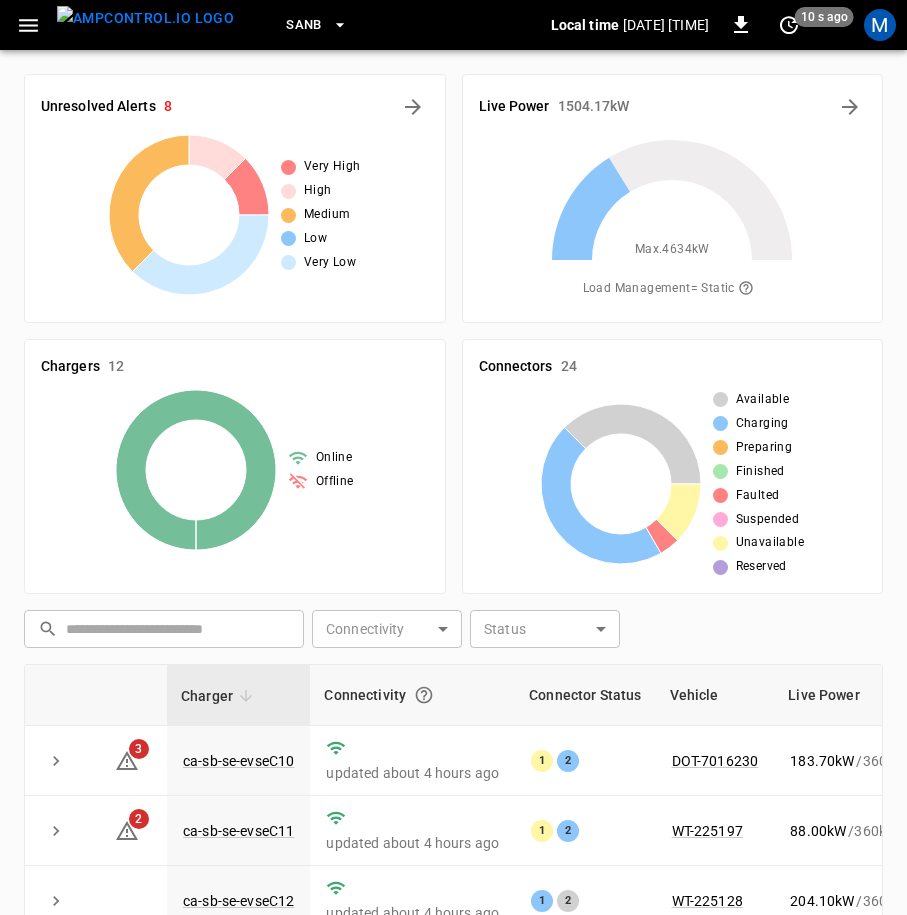 scroll, scrollTop: 467, scrollLeft: 0, axis: vertical 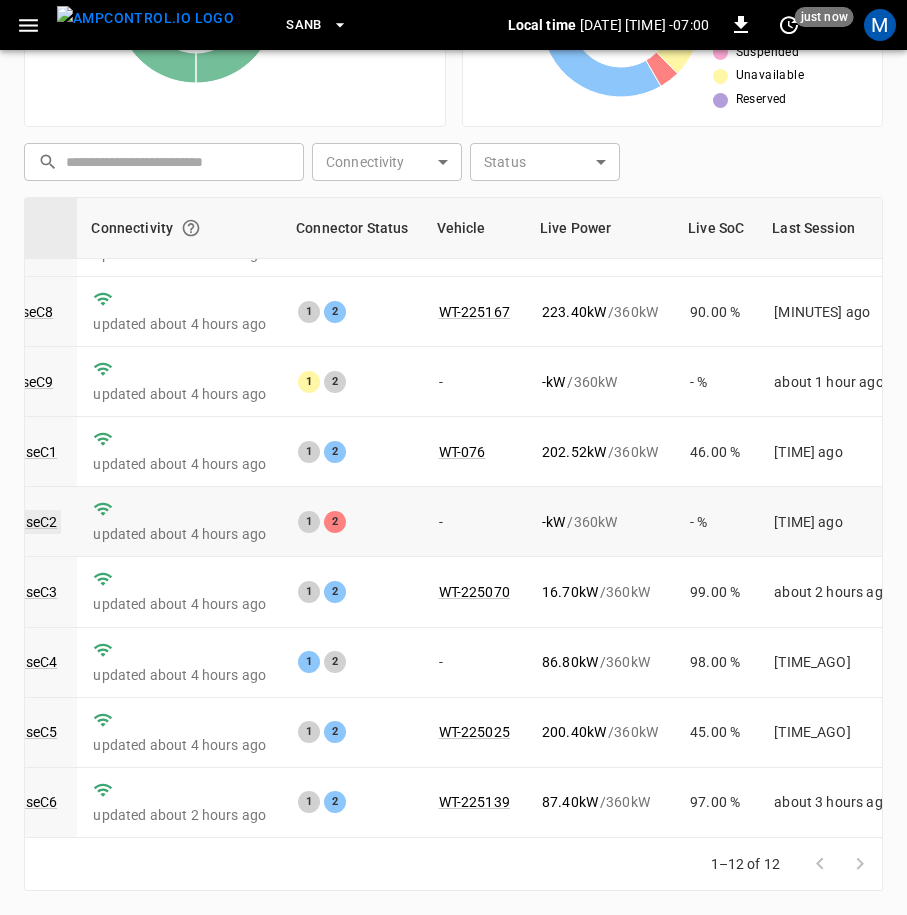 click on "ca-sb-sw-evseC2" at bounding box center (3, 522) 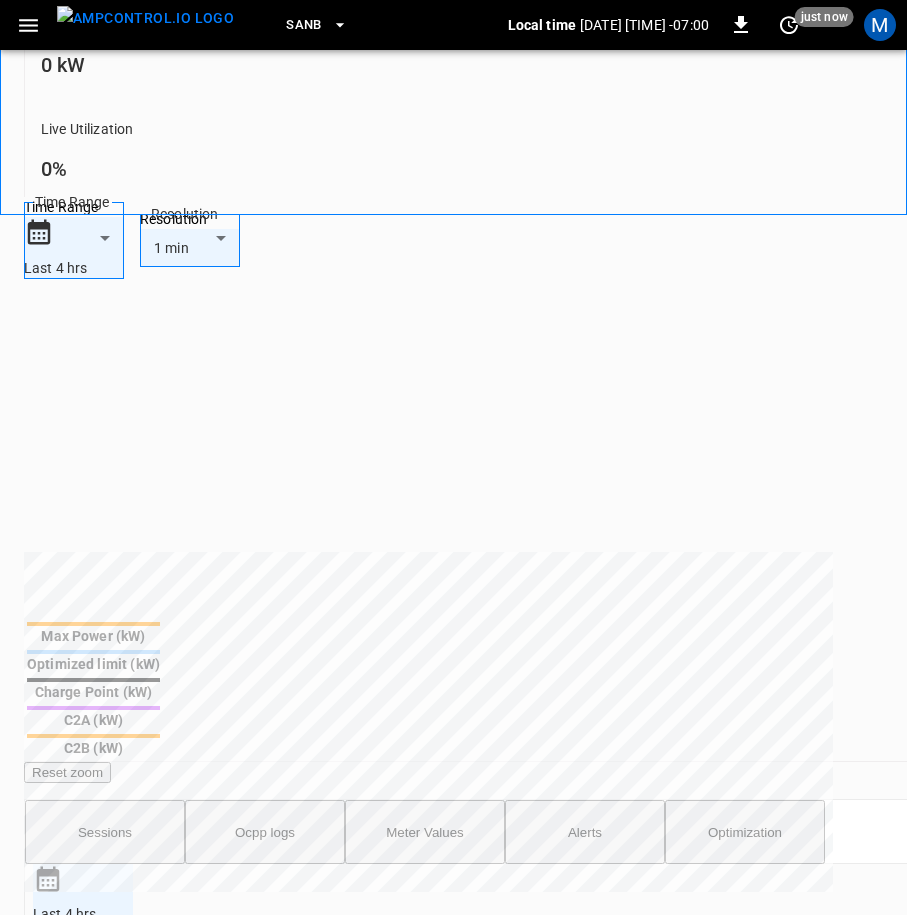 scroll, scrollTop: 1233, scrollLeft: 0, axis: vertical 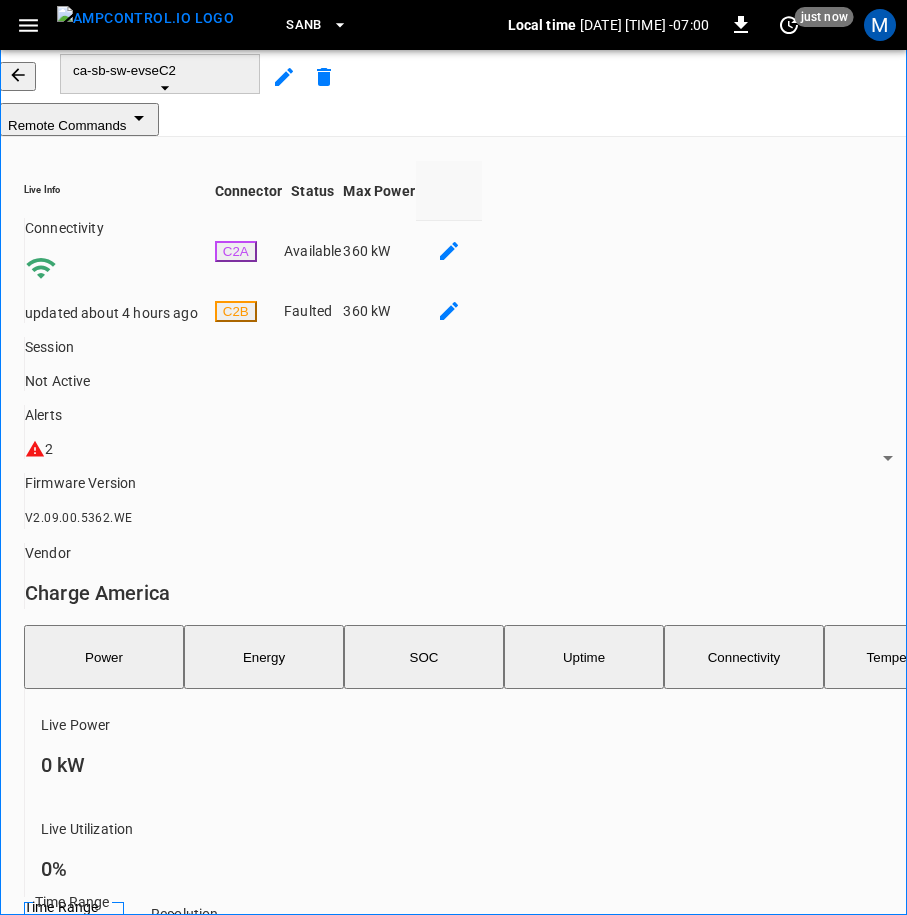 click at bounding box center (18, 76) 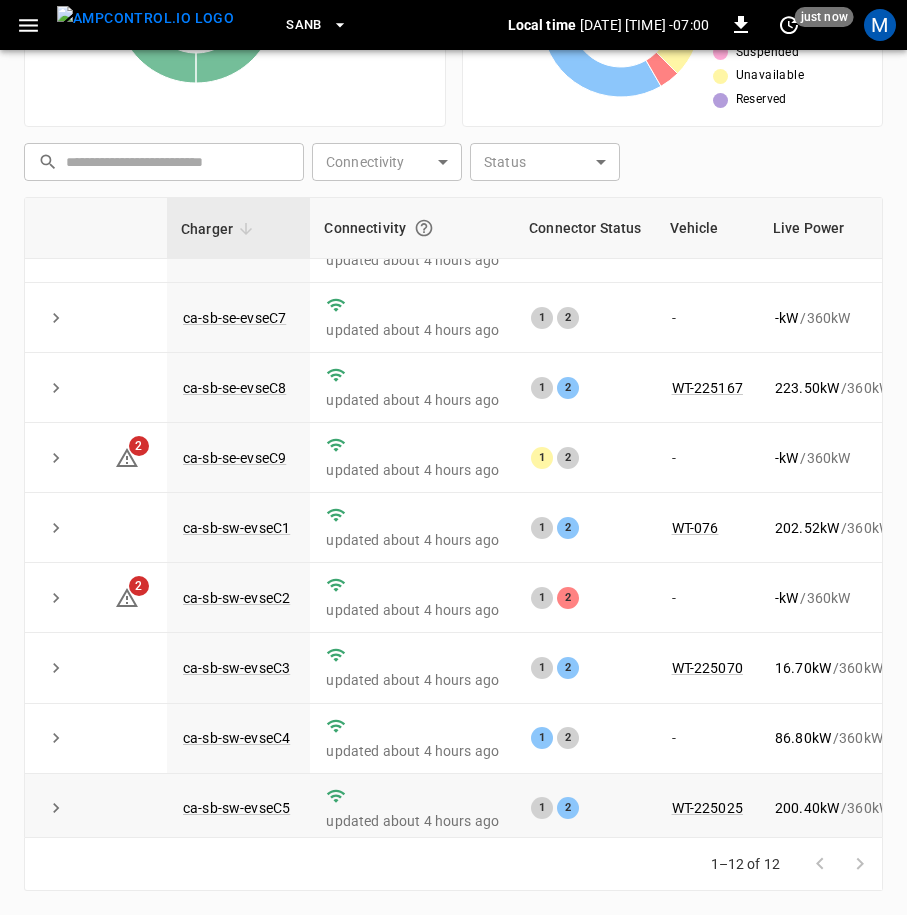 scroll, scrollTop: 286, scrollLeft: 0, axis: vertical 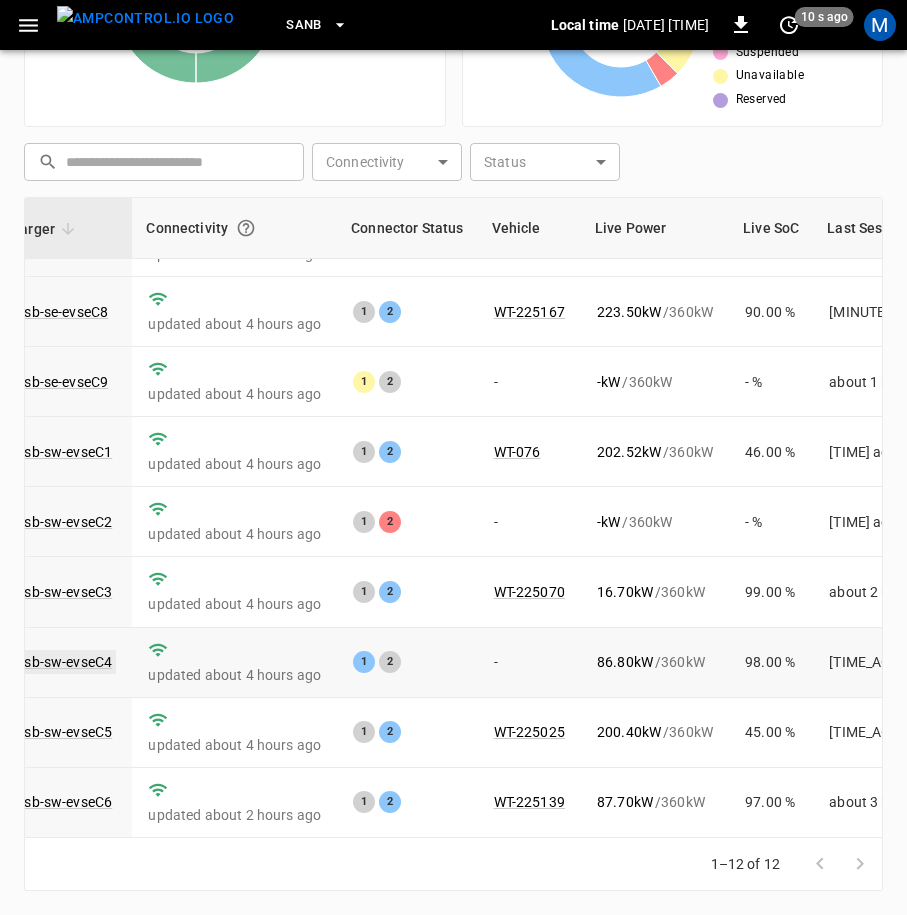 click on "ca-sb-sw-evseC4" at bounding box center (58, 662) 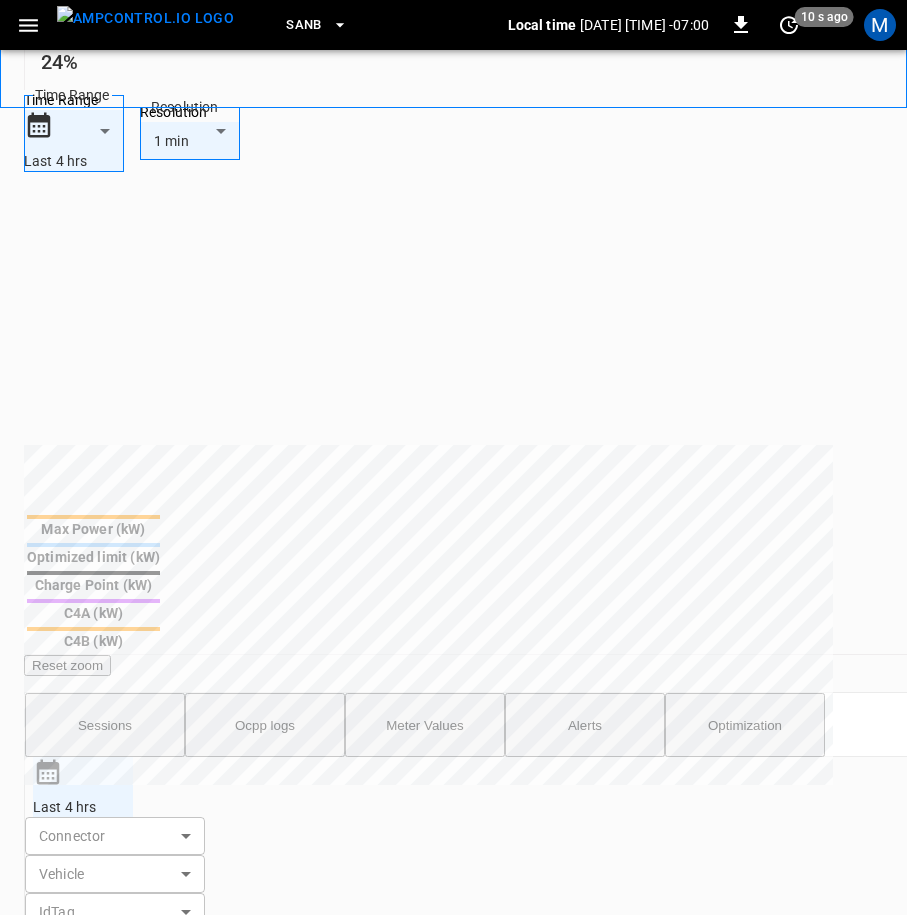 scroll, scrollTop: 1233, scrollLeft: 0, axis: vertical 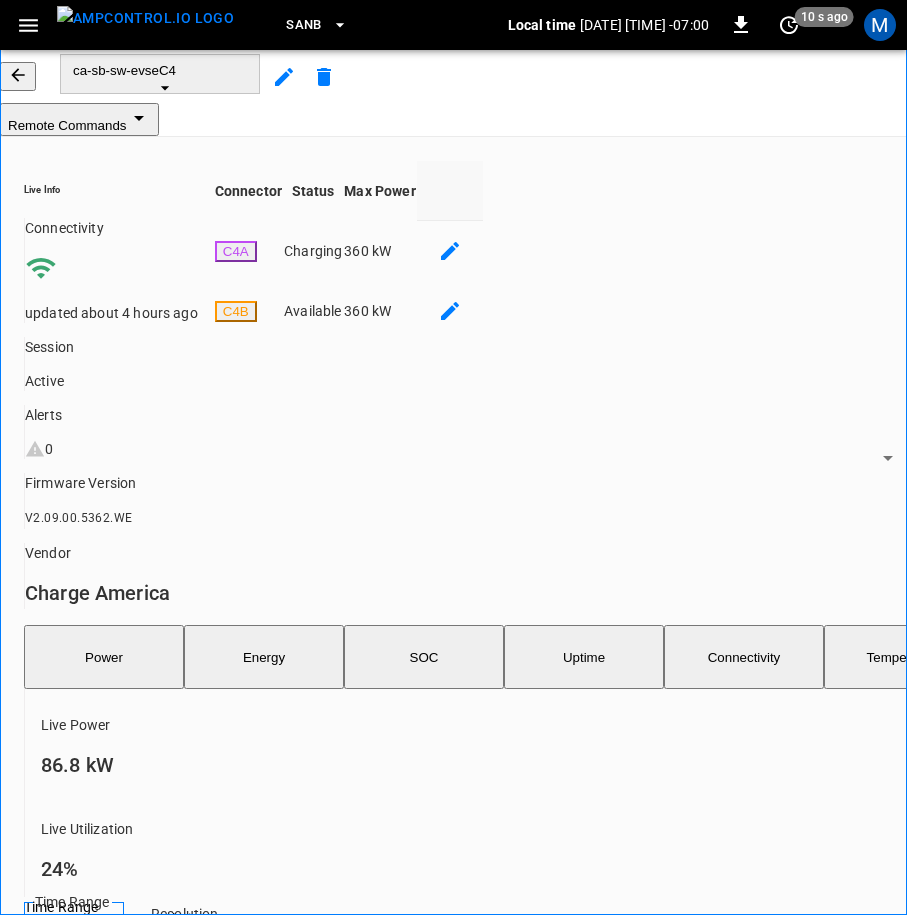 click on "ca-sb-sw-evseC4" at bounding box center [453, 76] 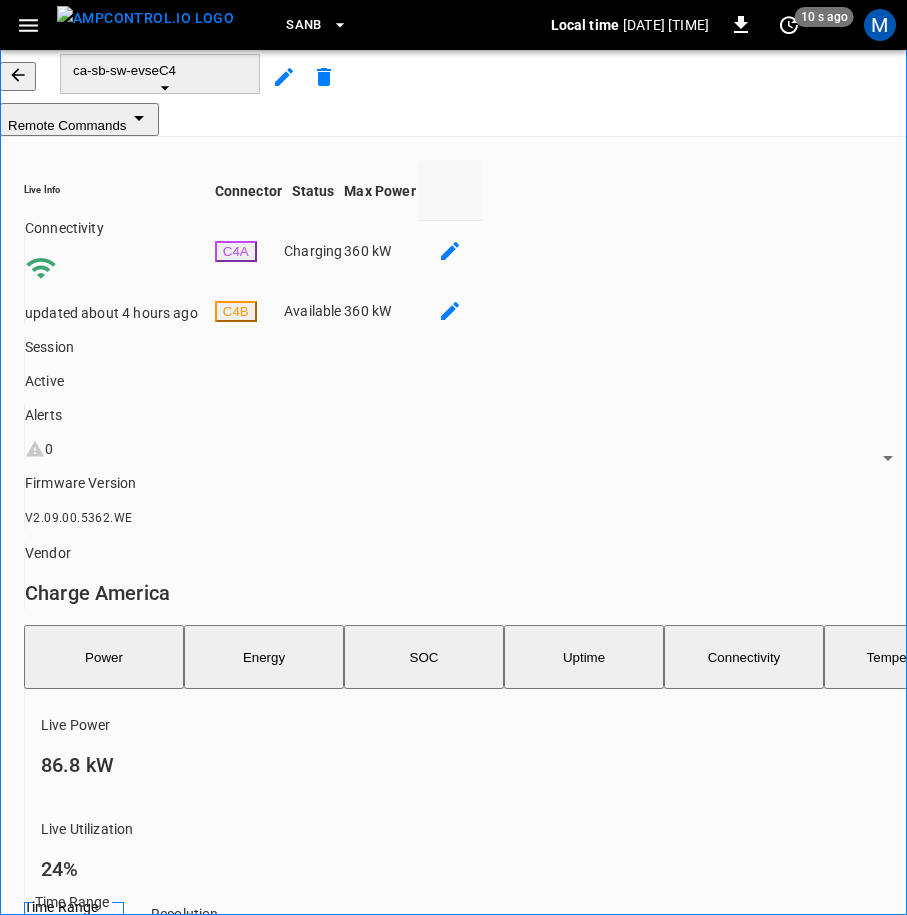 click 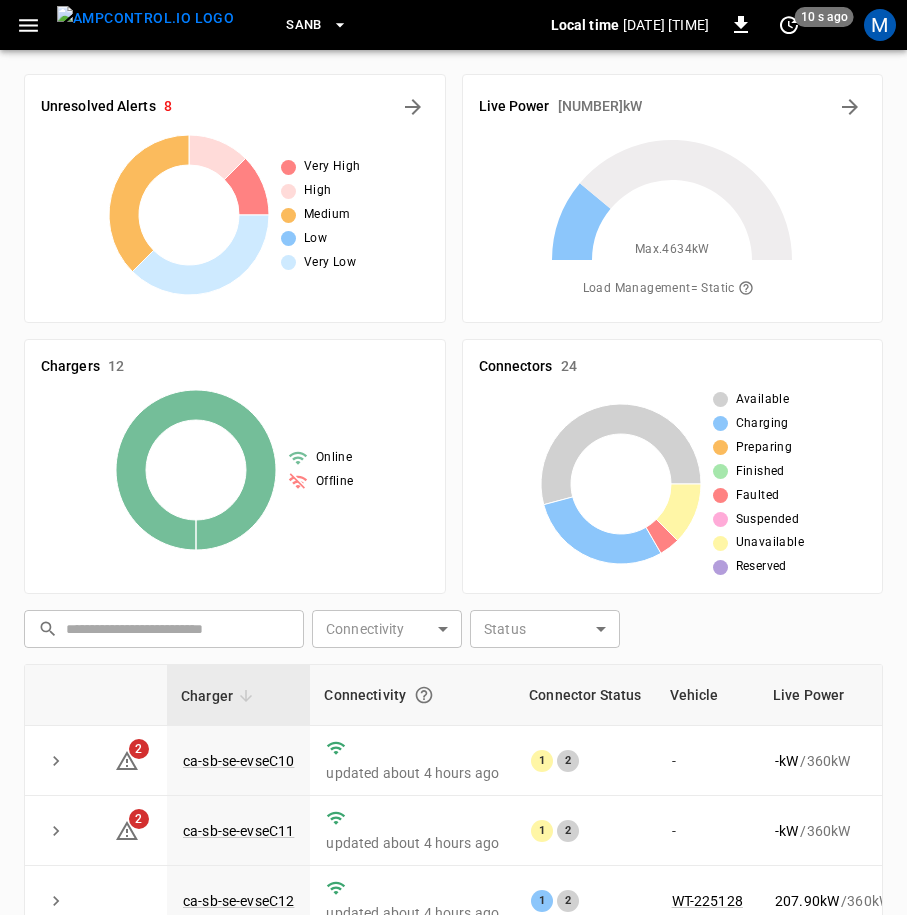 scroll, scrollTop: 467, scrollLeft: 0, axis: vertical 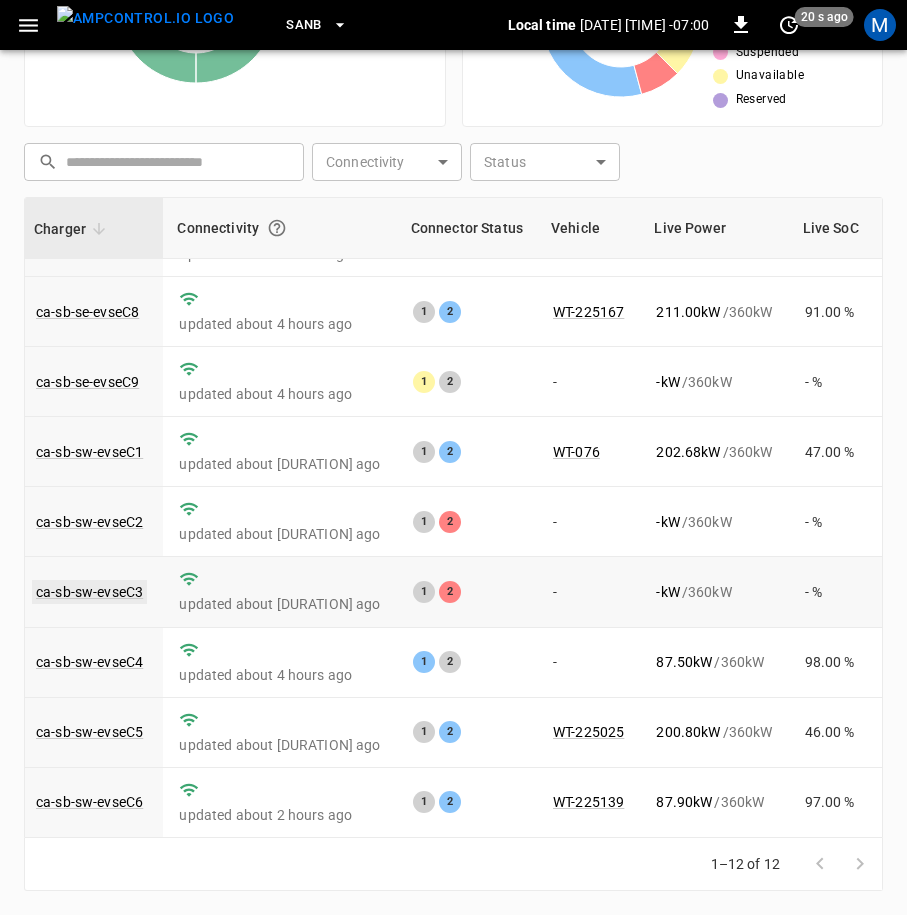 click on "ca-sb-sw-evseC3" at bounding box center (89, 592) 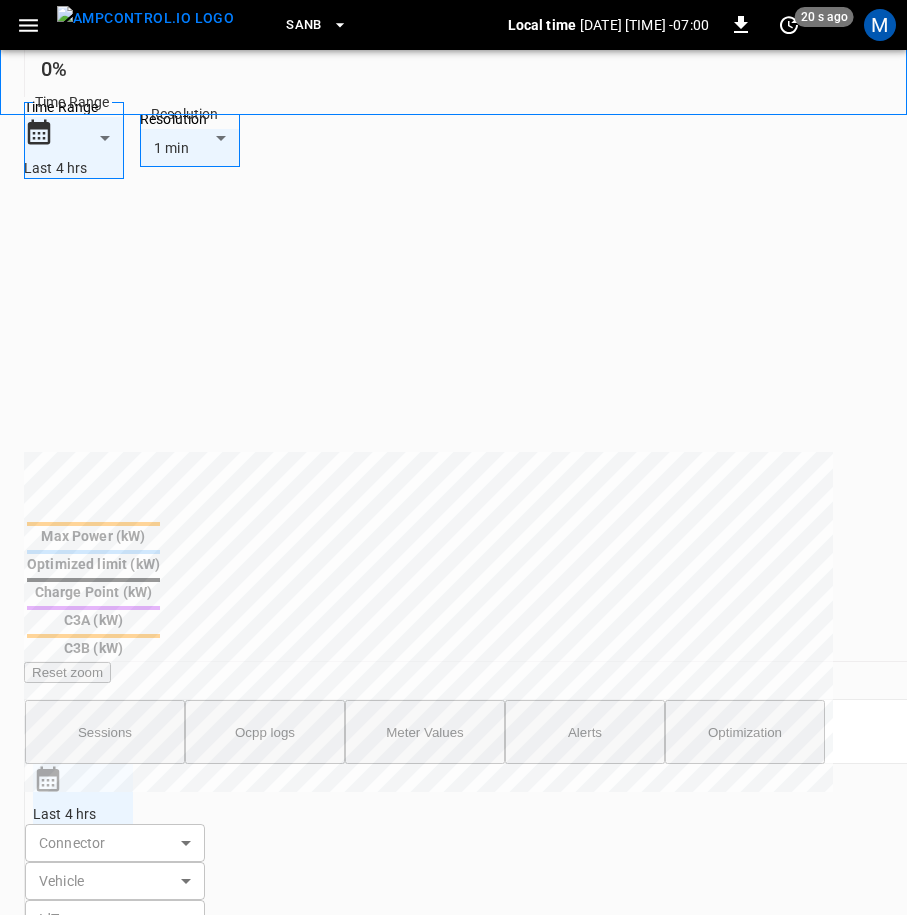 scroll, scrollTop: 1233, scrollLeft: 0, axis: vertical 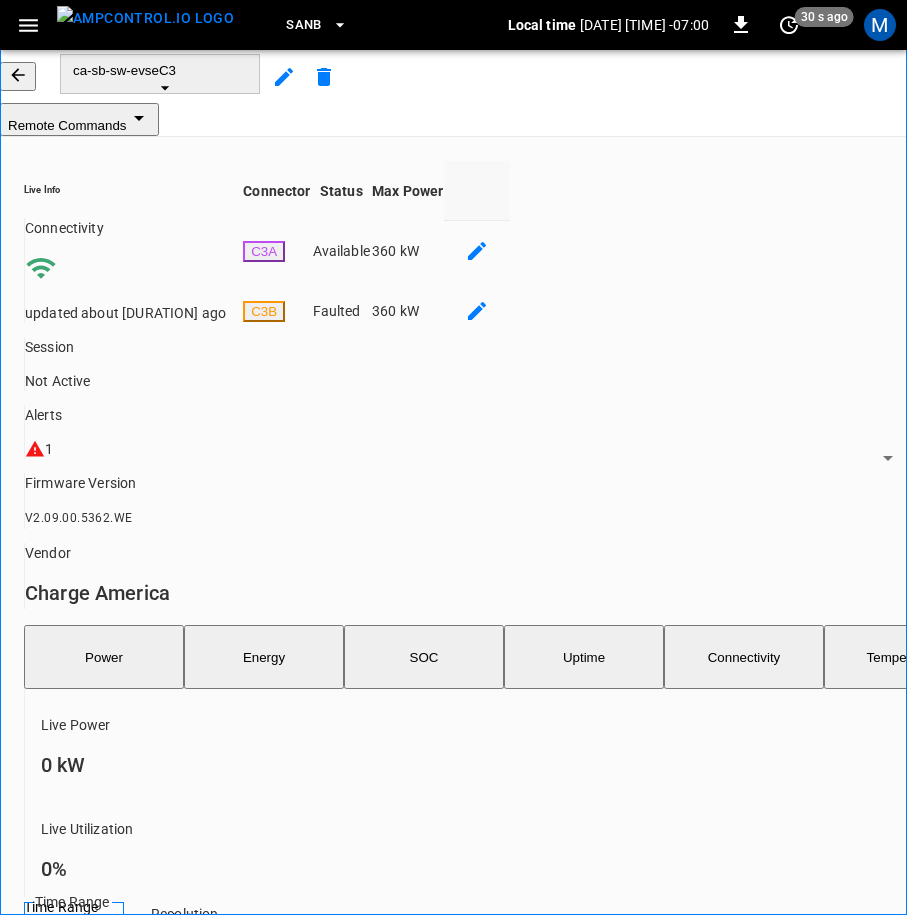 click 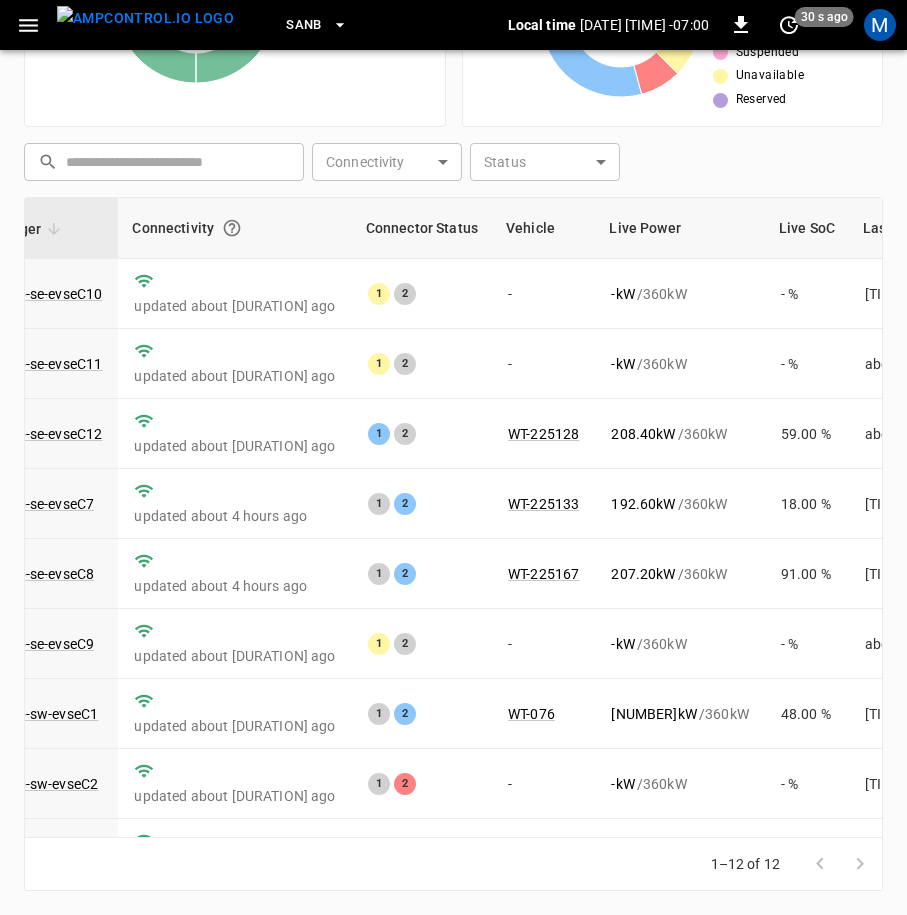 scroll, scrollTop: 0, scrollLeft: 178, axis: horizontal 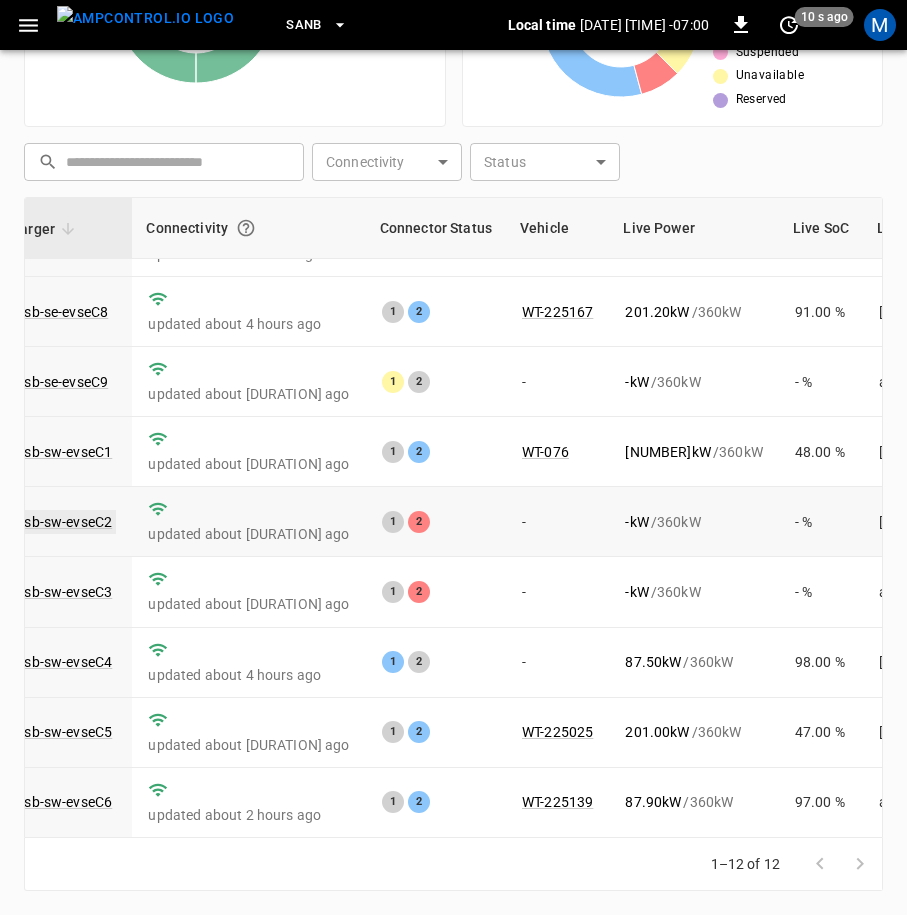 click on "ca-sb-sw-evseC2" at bounding box center (58, 522) 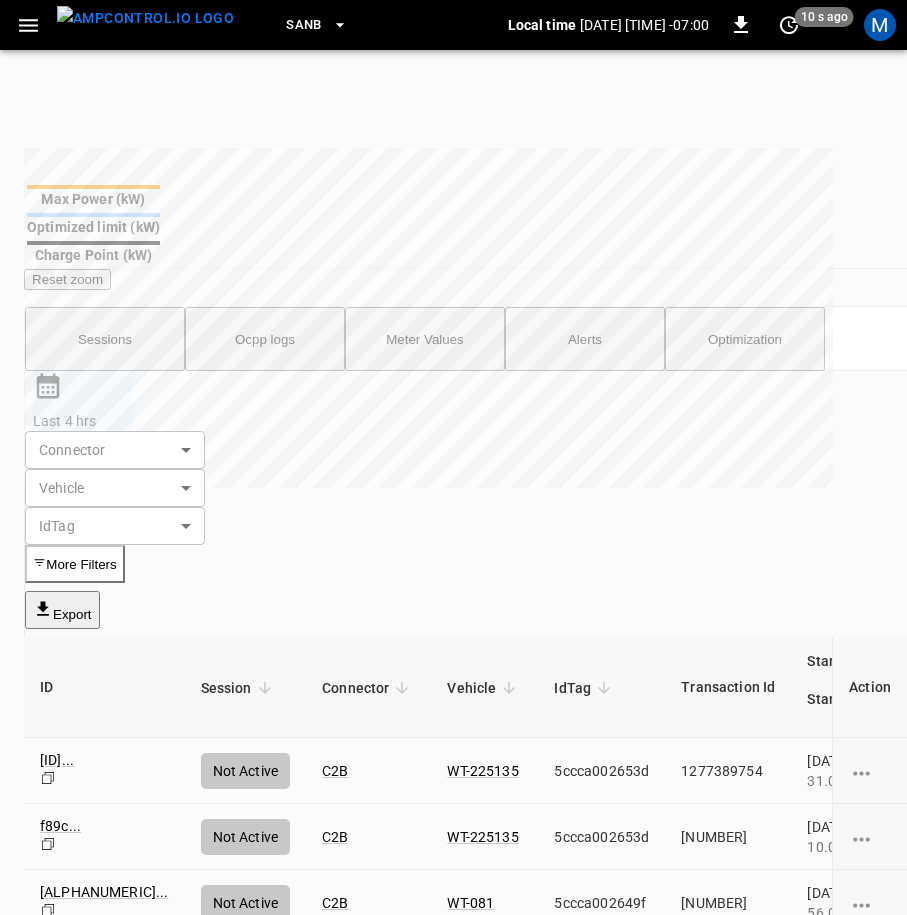 scroll, scrollTop: 1233, scrollLeft: 0, axis: vertical 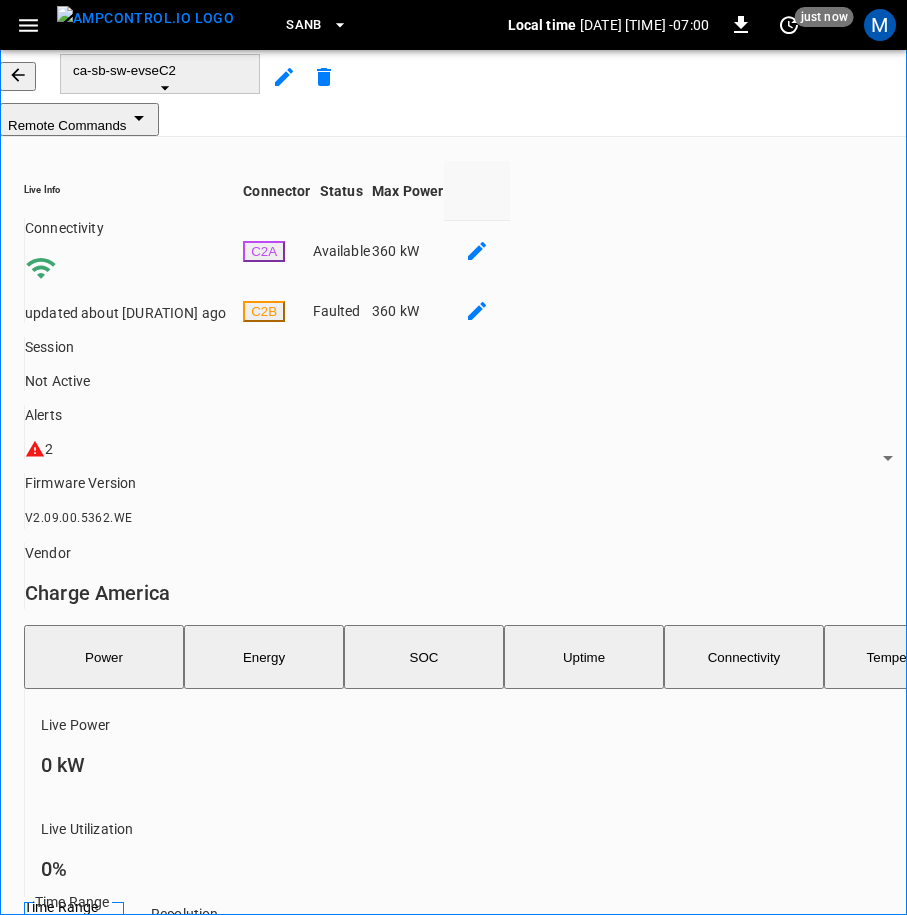 click at bounding box center (18, 76) 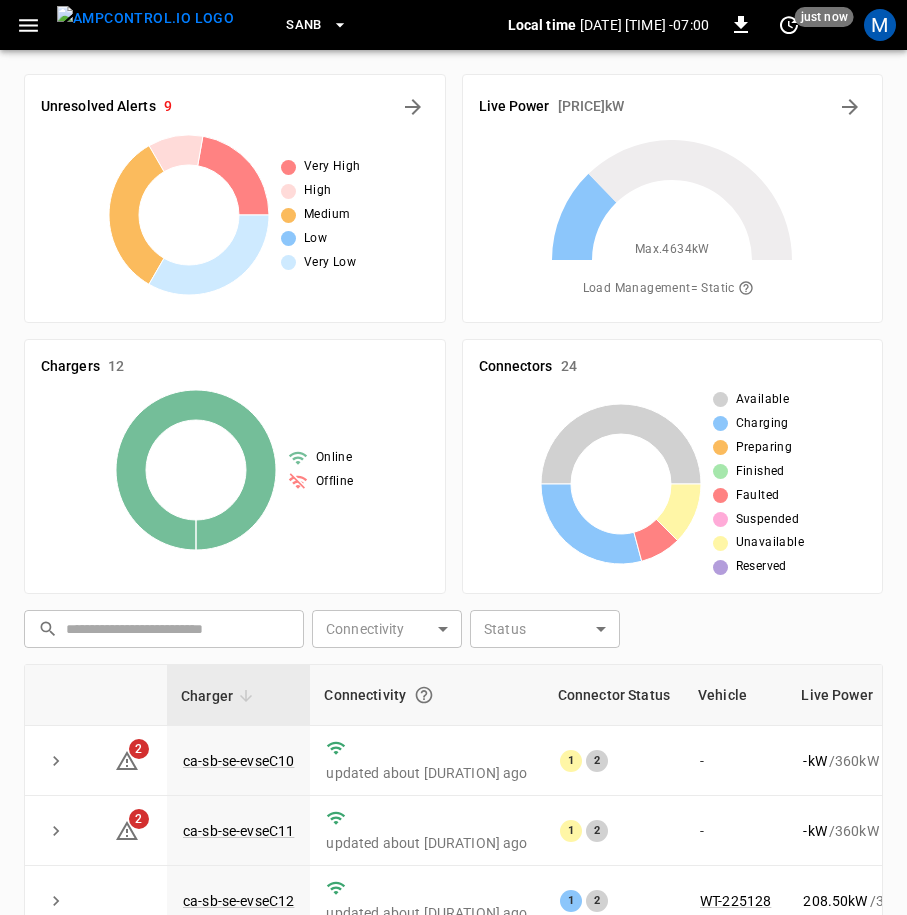 scroll, scrollTop: 467, scrollLeft: 0, axis: vertical 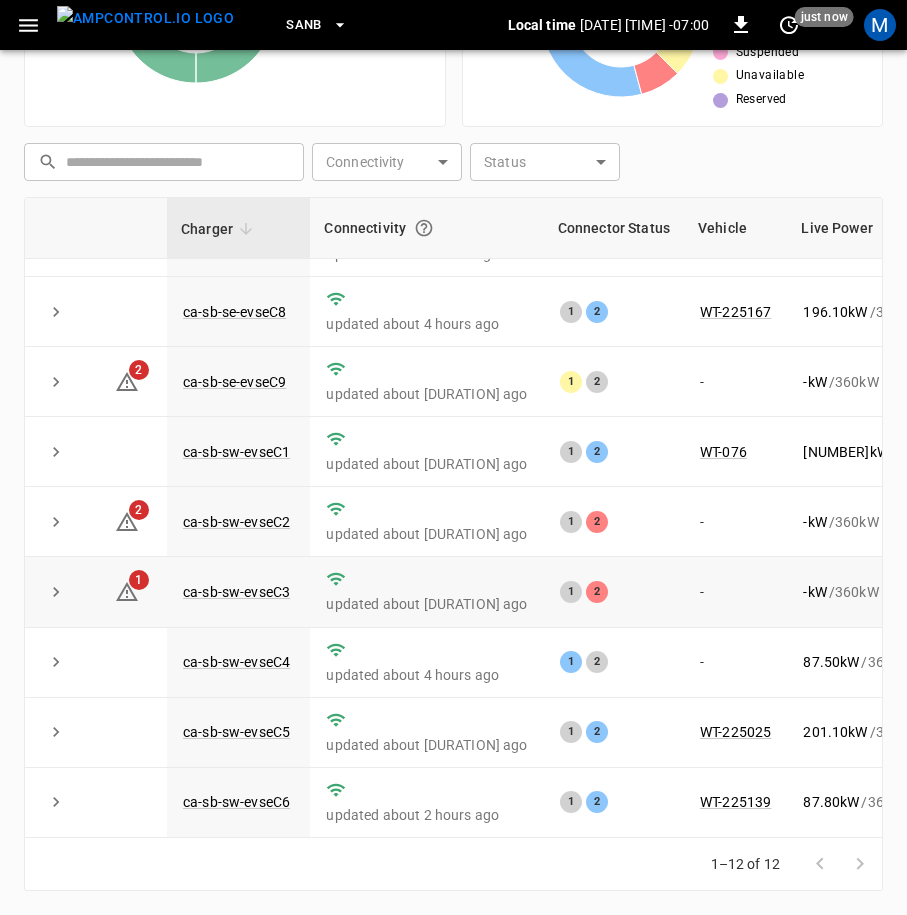 click on "ca-sb-sw-evseC3" at bounding box center [238, 592] 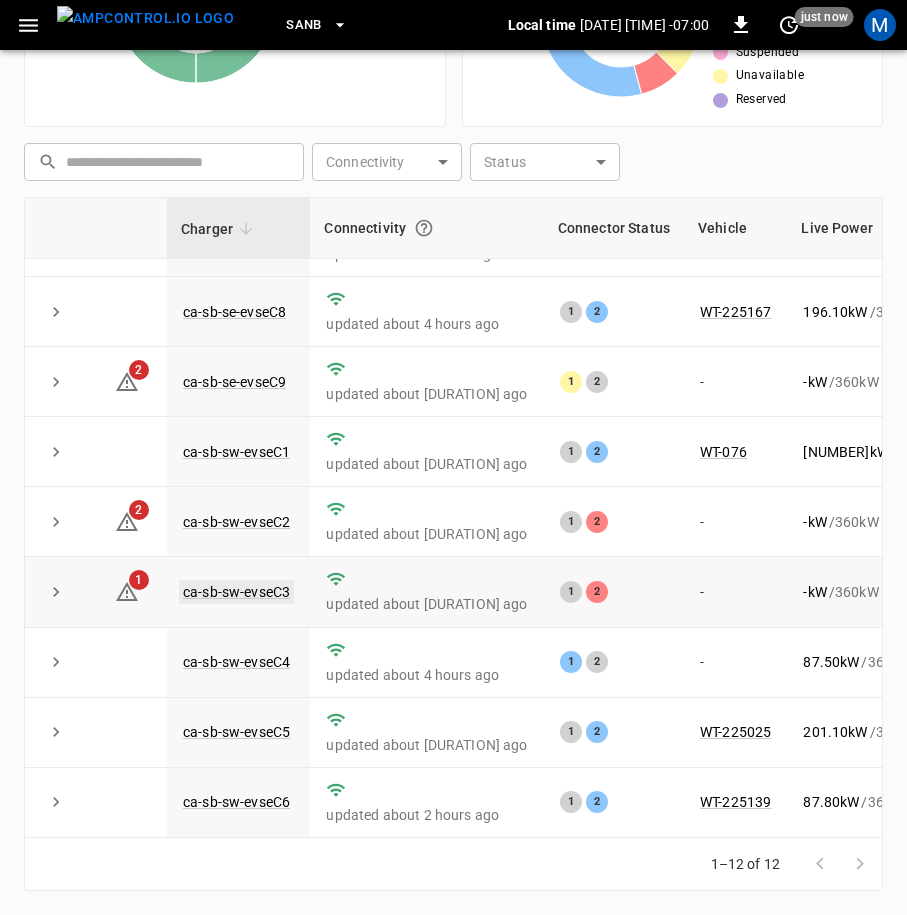click on "ca-sb-sw-evseC3" at bounding box center [236, 592] 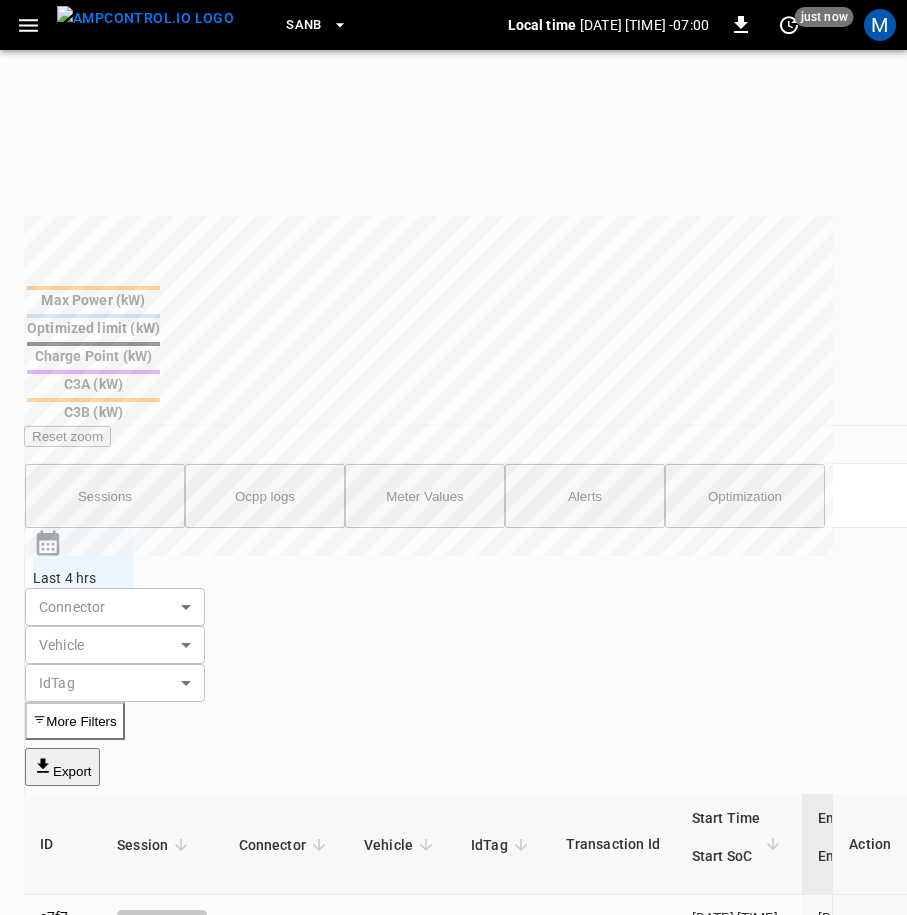 scroll, scrollTop: 1233, scrollLeft: 0, axis: vertical 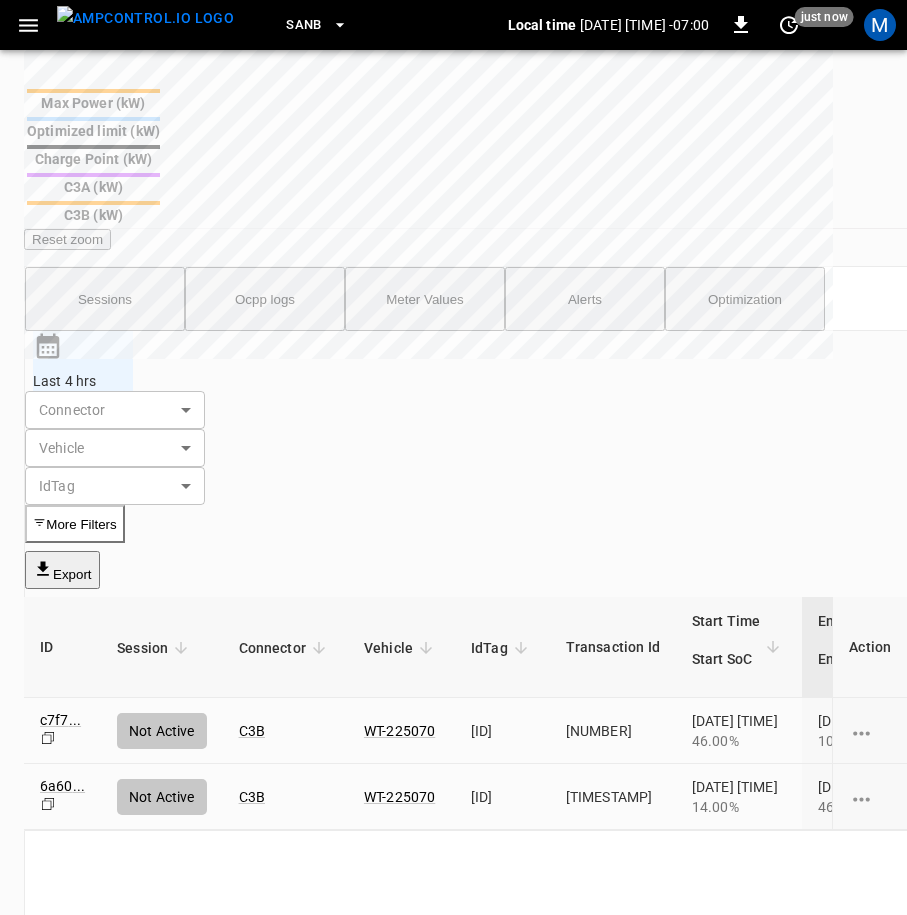 drag, startPoint x: 479, startPoint y: 798, endPoint x: 569, endPoint y: 782, distance: 91.411156 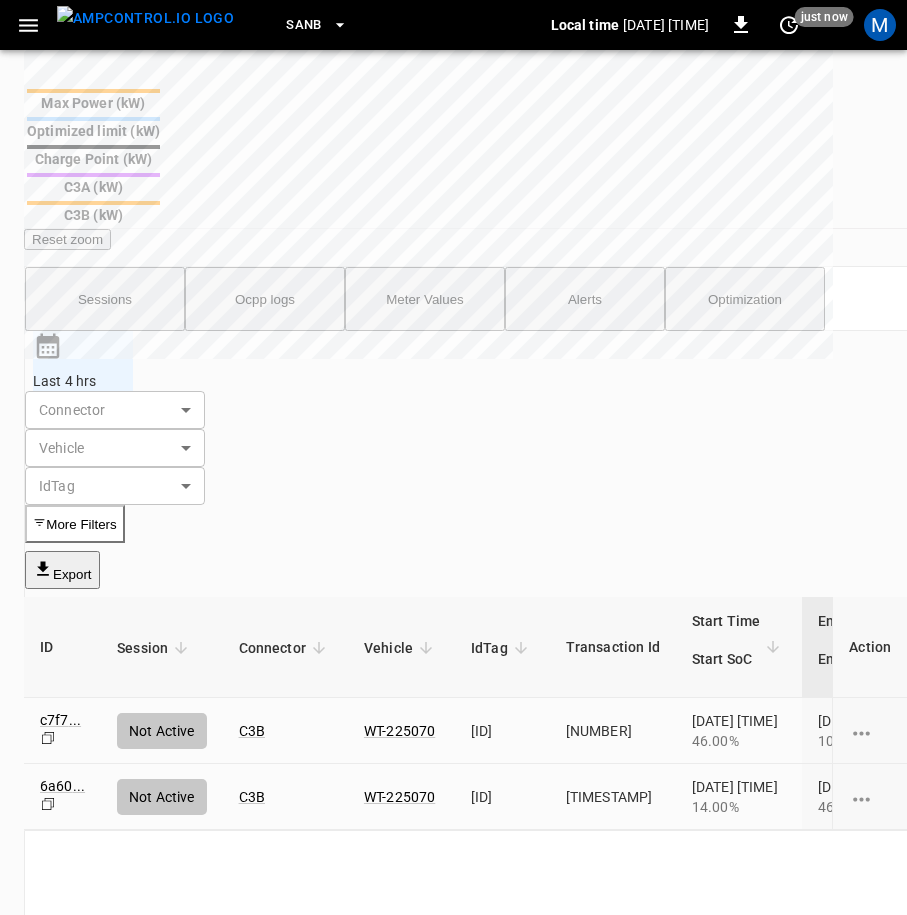 scroll, scrollTop: 0, scrollLeft: 0, axis: both 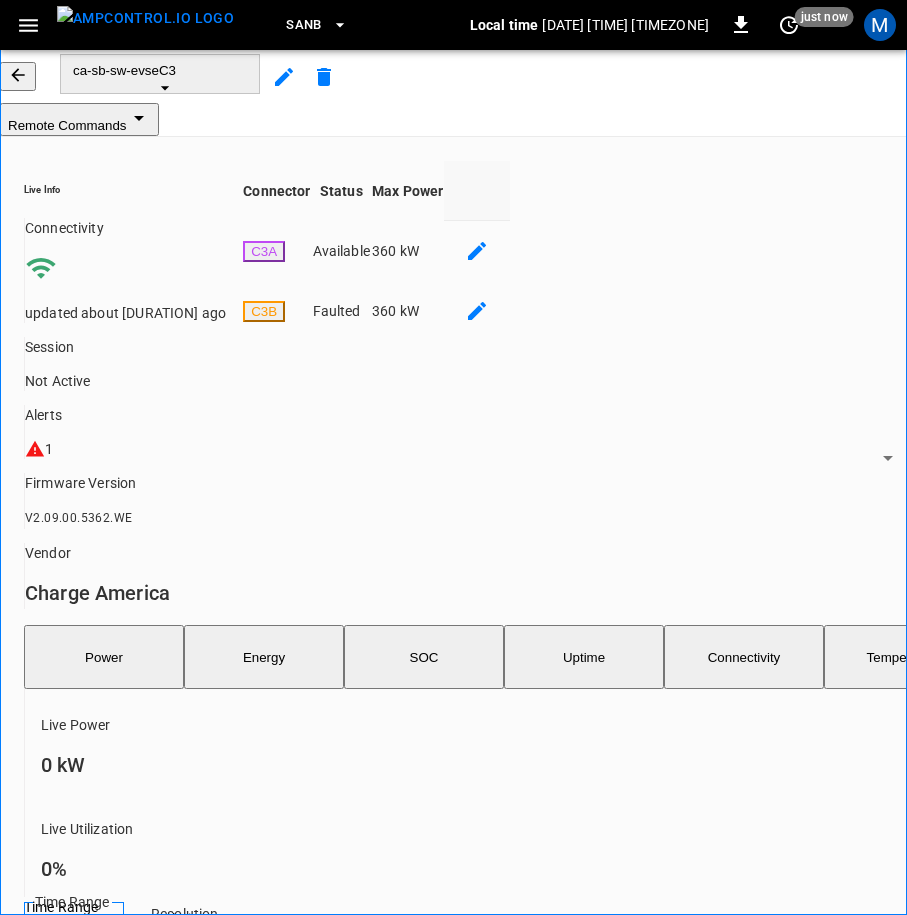 click 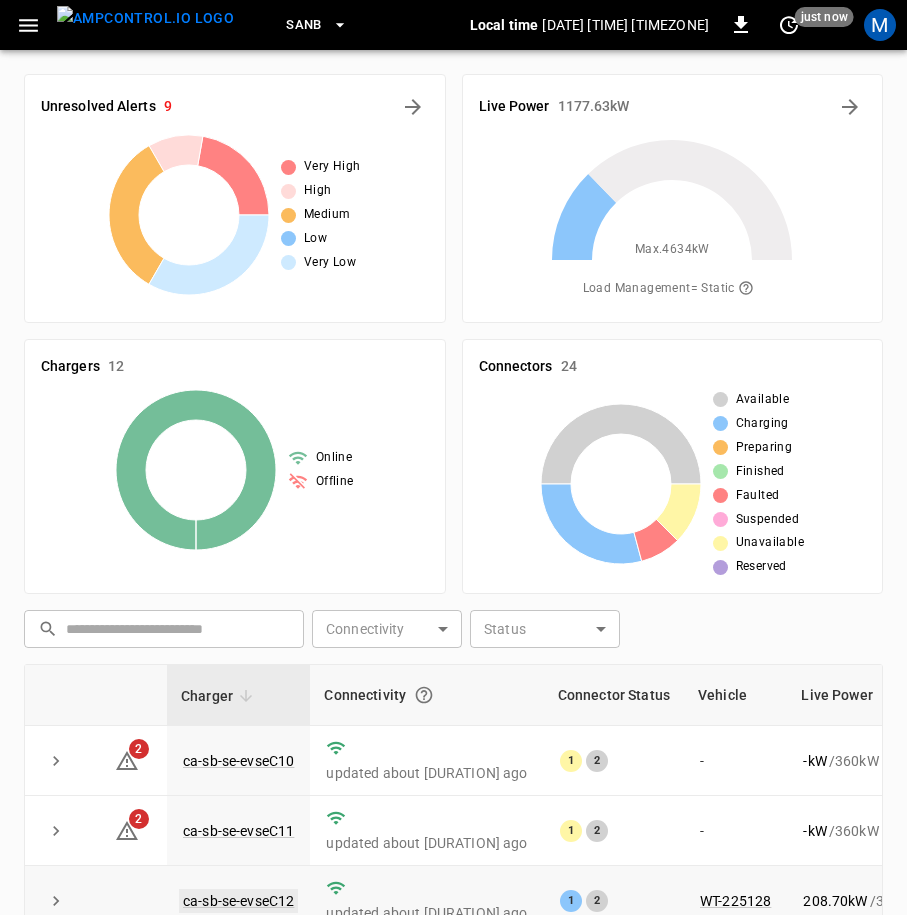 scroll, scrollTop: 467, scrollLeft: 0, axis: vertical 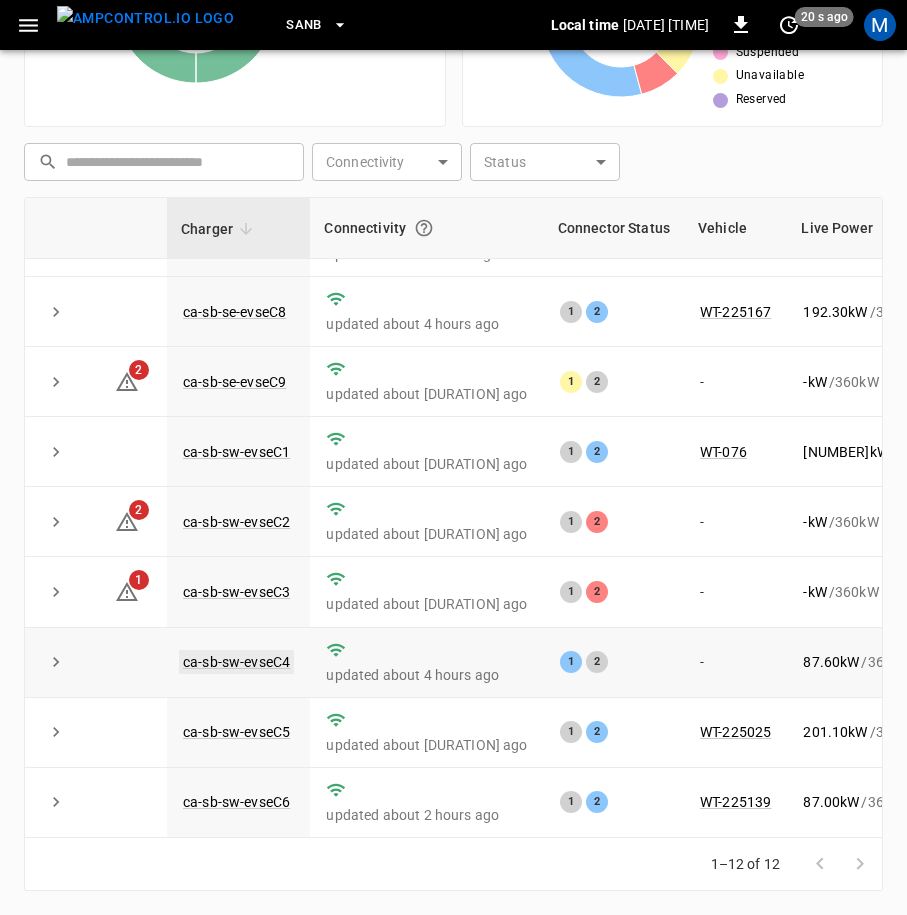 click on "ca-sb-sw-evseC4" at bounding box center (236, 662) 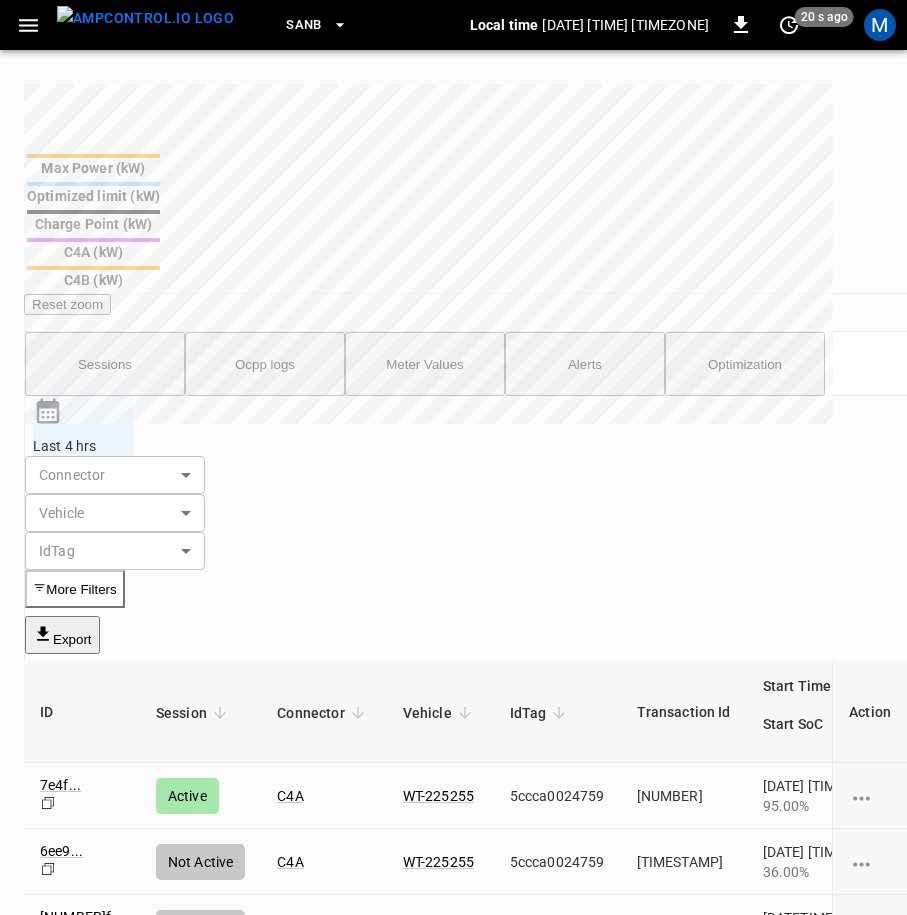 scroll, scrollTop: 1233, scrollLeft: 0, axis: vertical 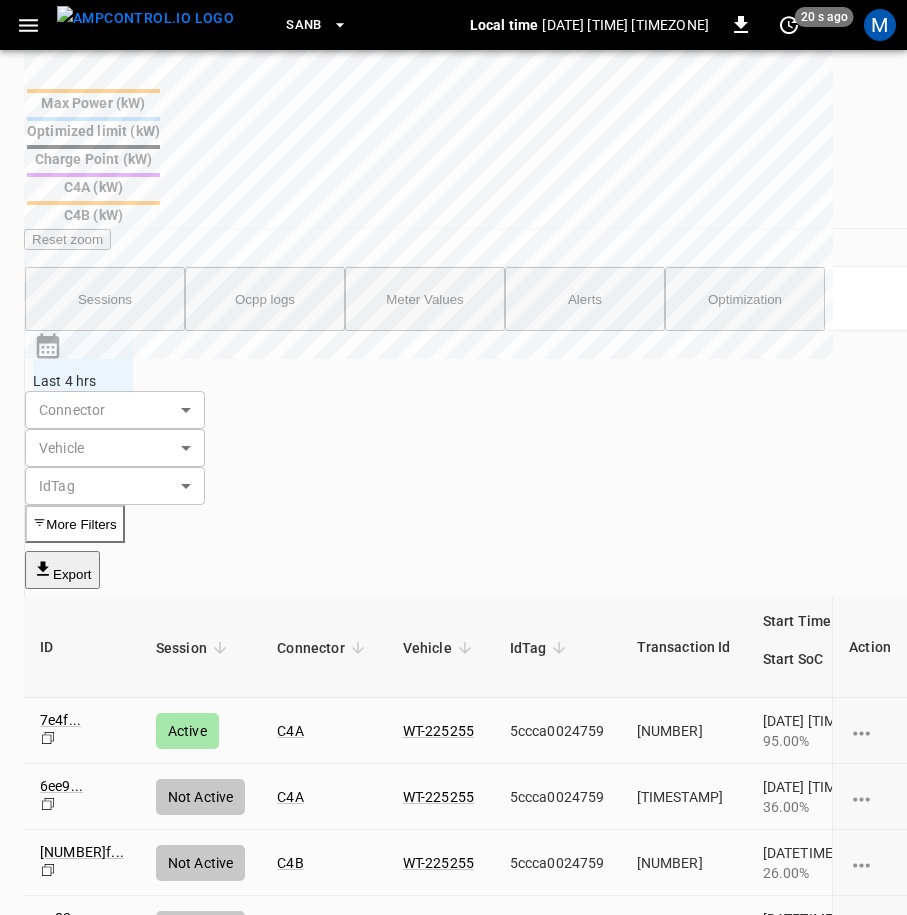drag, startPoint x: 357, startPoint y: 824, endPoint x: 494, endPoint y: 805, distance: 138.31125 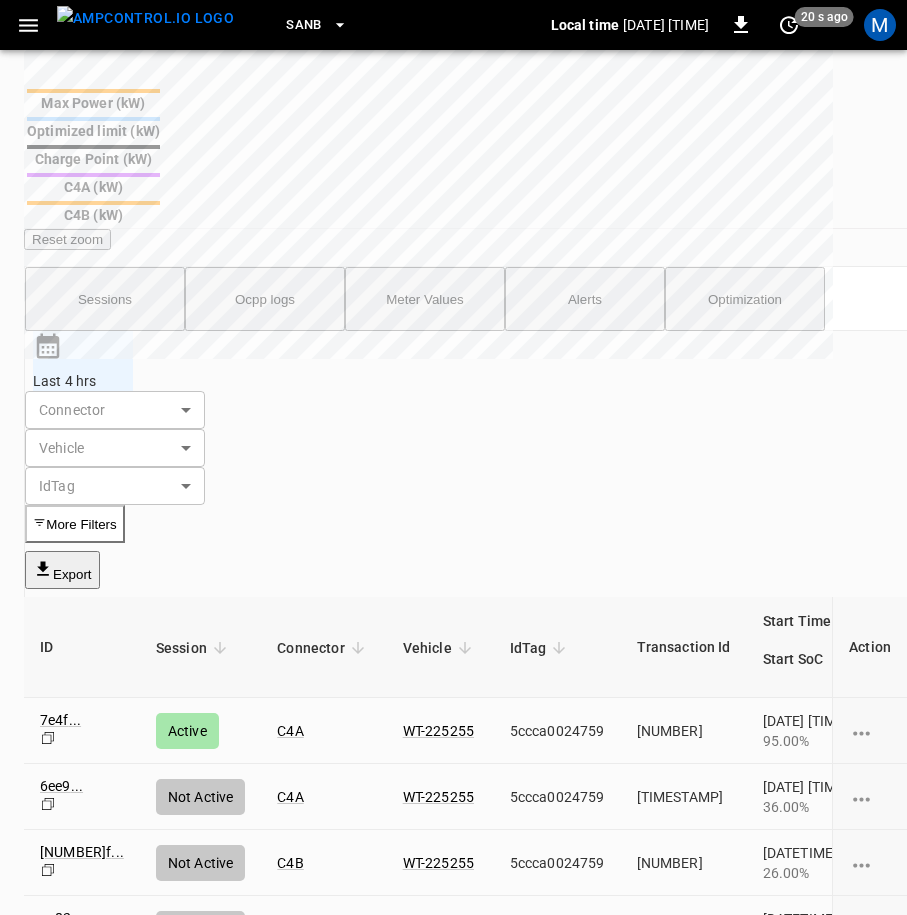 scroll, scrollTop: 0, scrollLeft: 0, axis: both 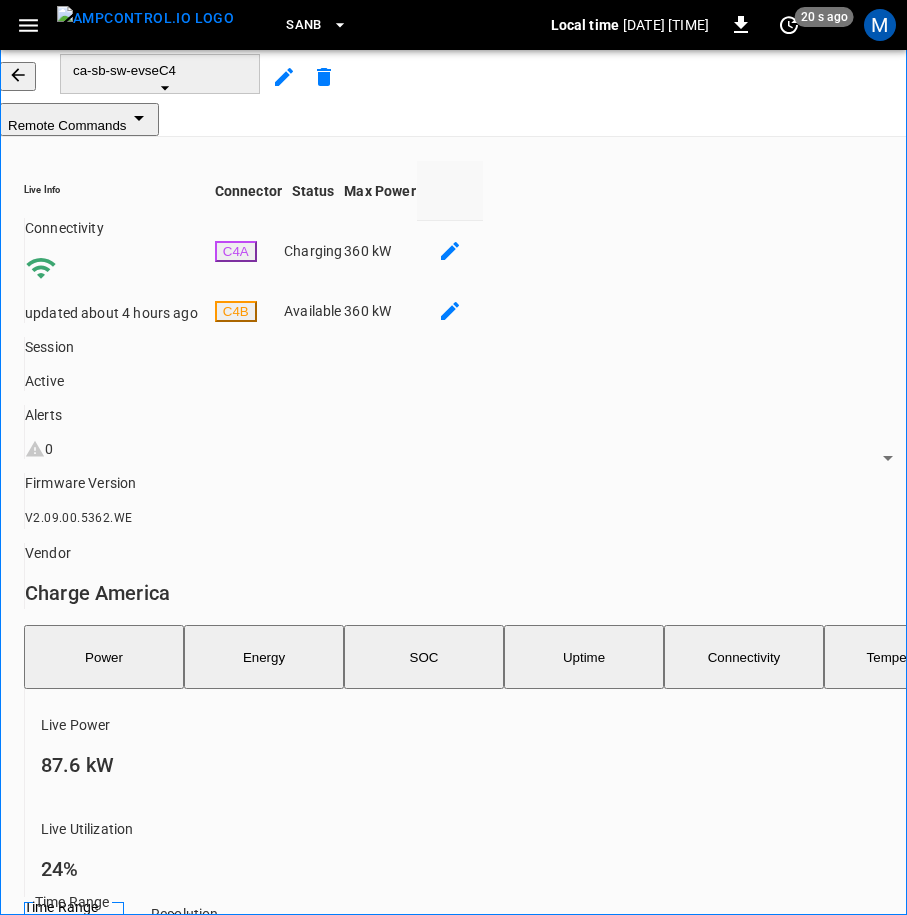 click 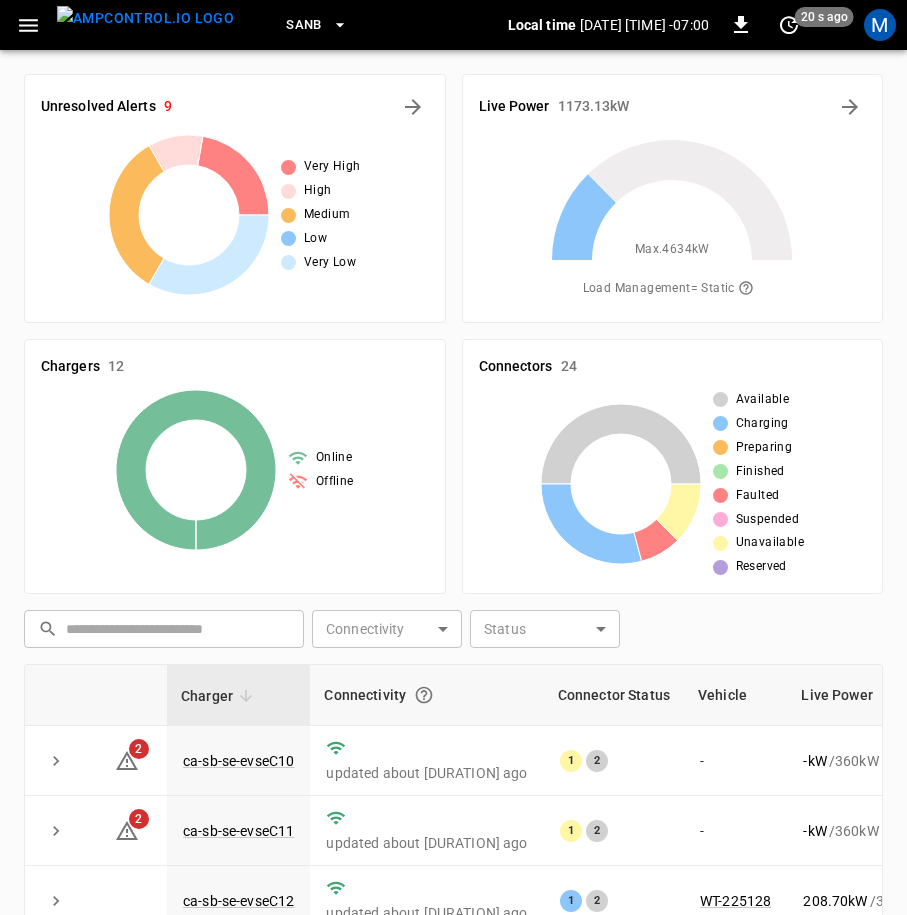 scroll, scrollTop: 467, scrollLeft: 0, axis: vertical 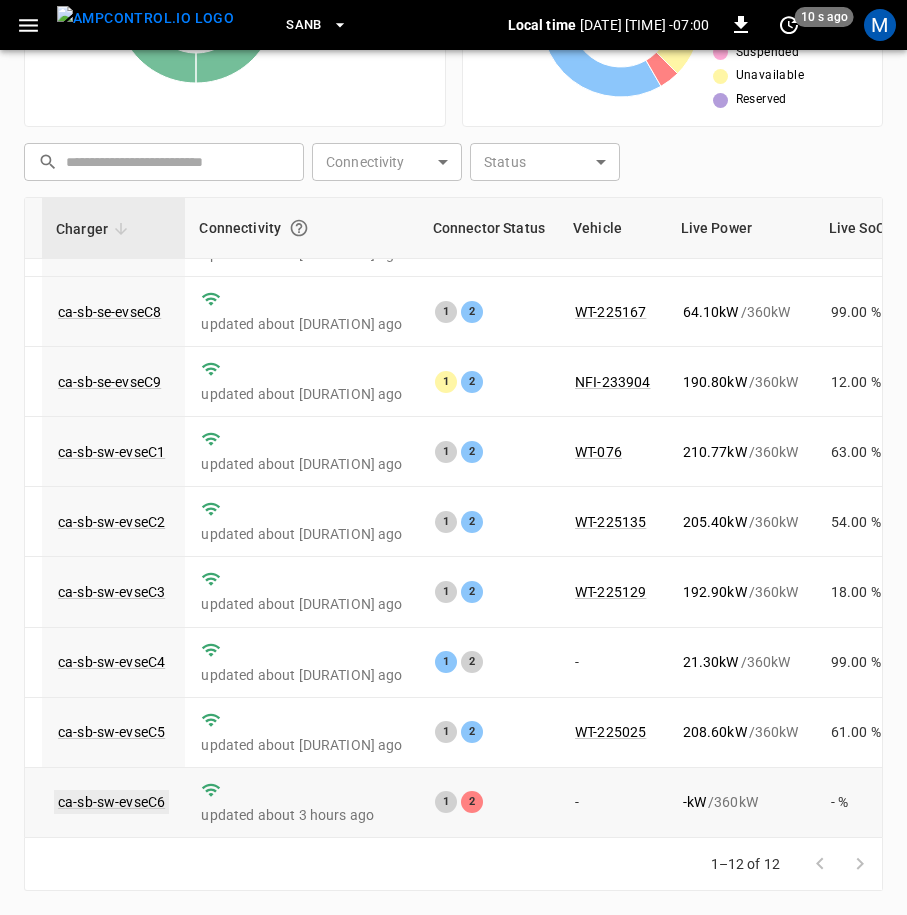 click on "ca-sb-sw-evseC6" at bounding box center [111, 802] 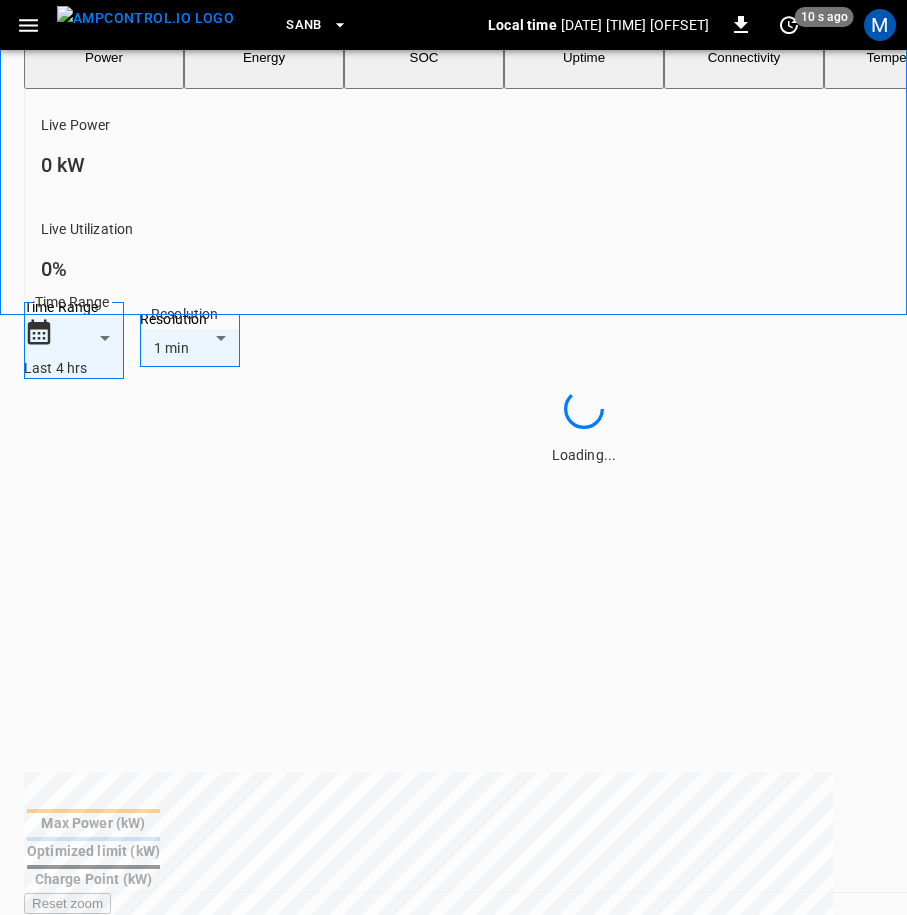 scroll, scrollTop: 1169, scrollLeft: 0, axis: vertical 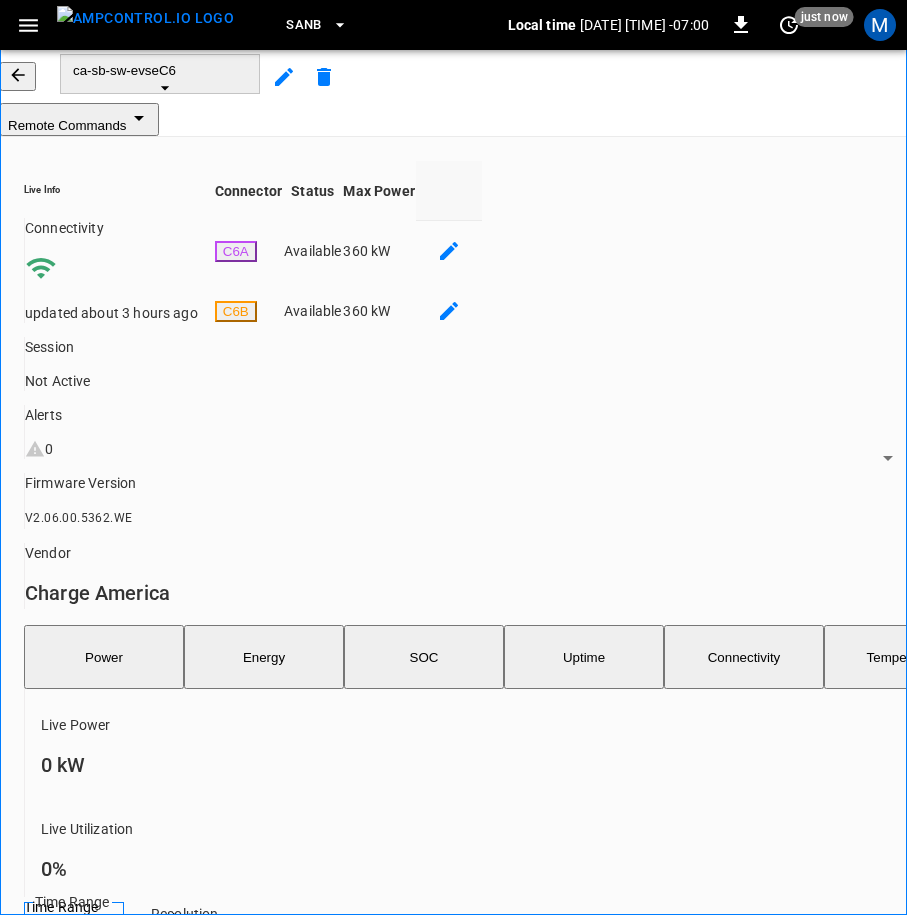 click at bounding box center (18, 76) 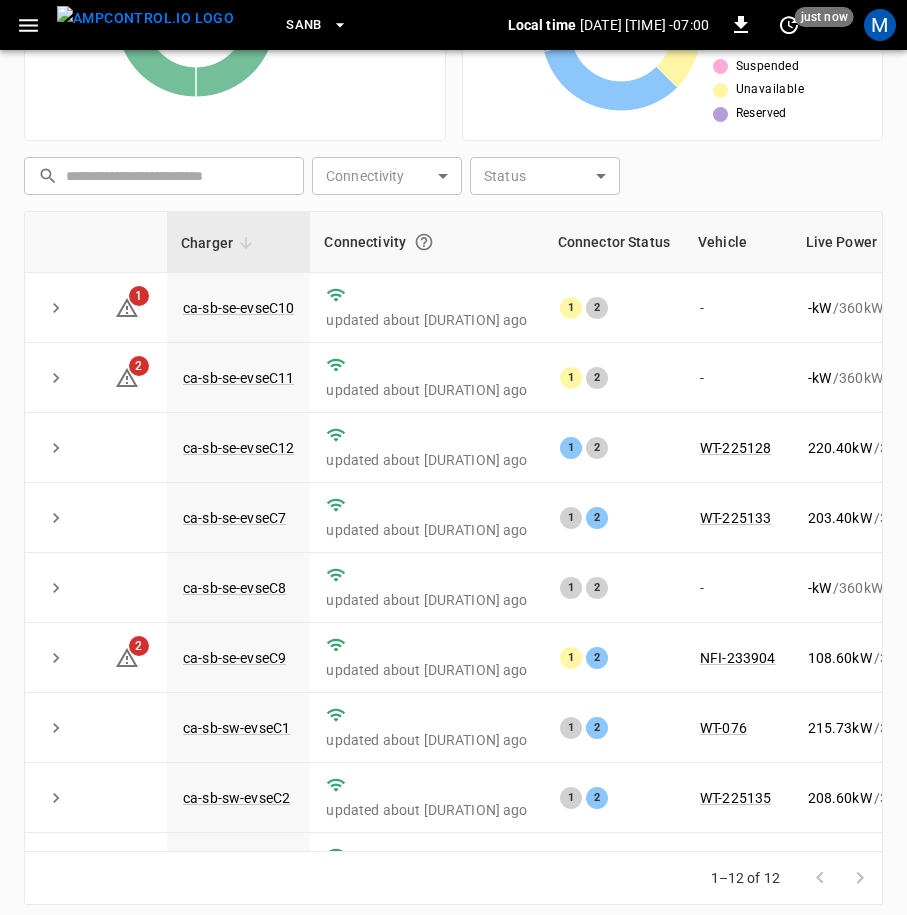 scroll, scrollTop: 467, scrollLeft: 0, axis: vertical 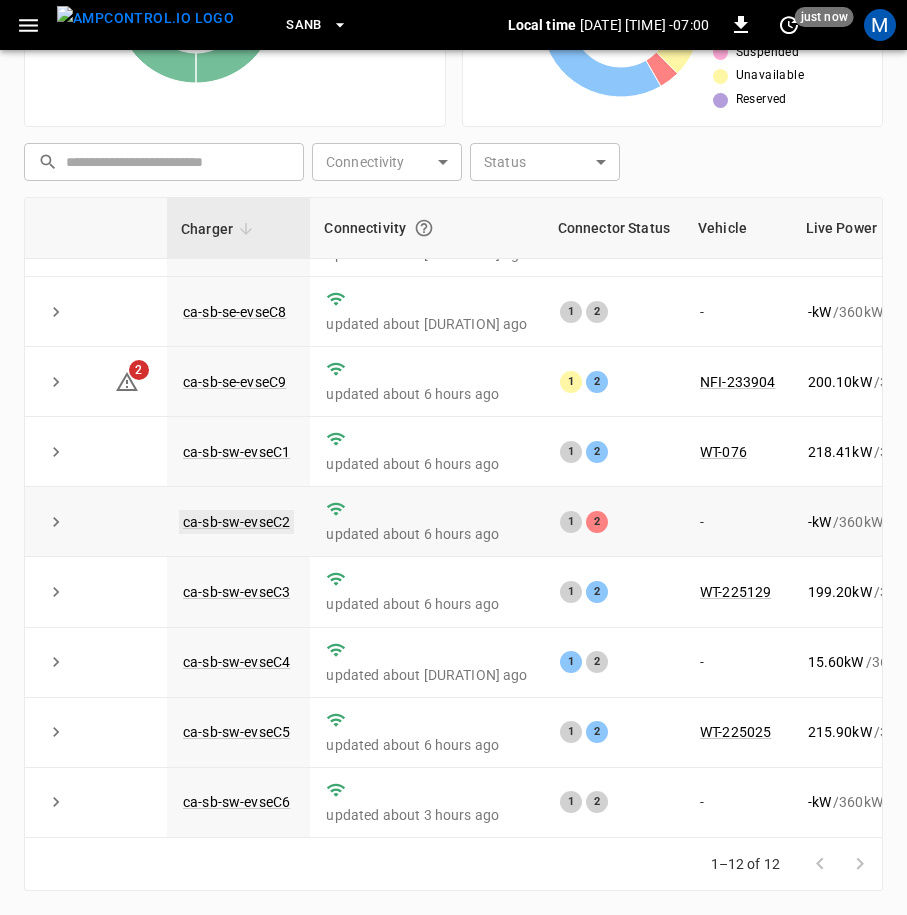 click on "ca-sb-sw-evseC2" at bounding box center [236, 522] 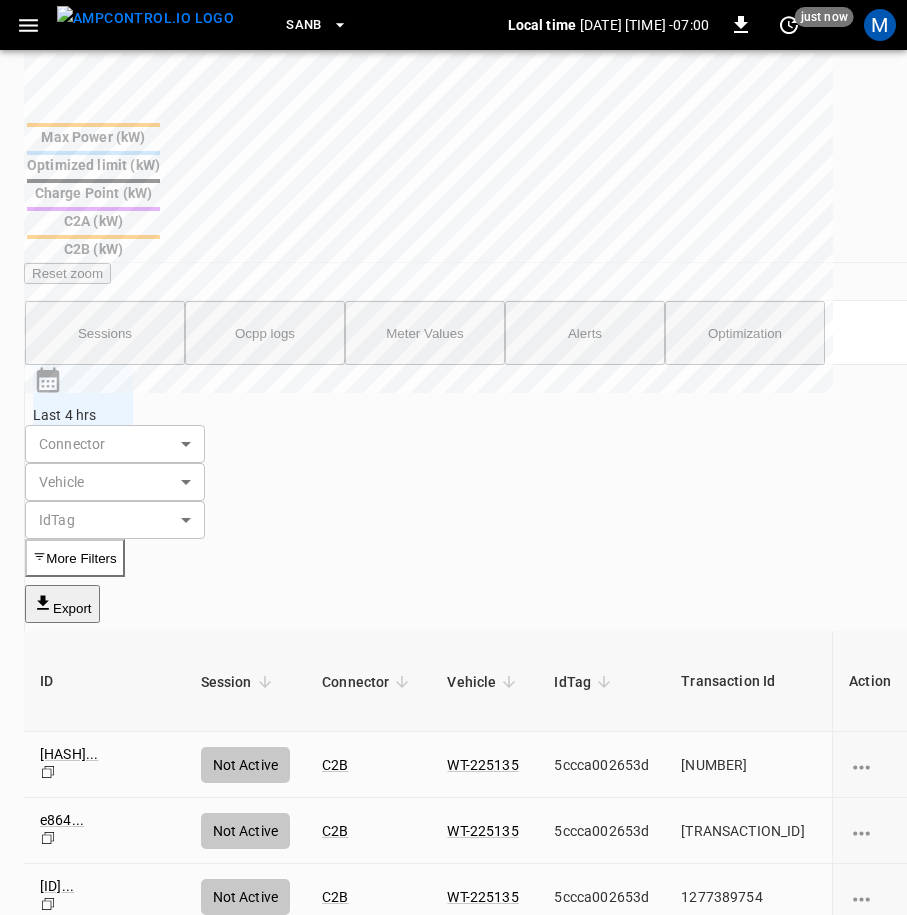 scroll, scrollTop: 1200, scrollLeft: 0, axis: vertical 